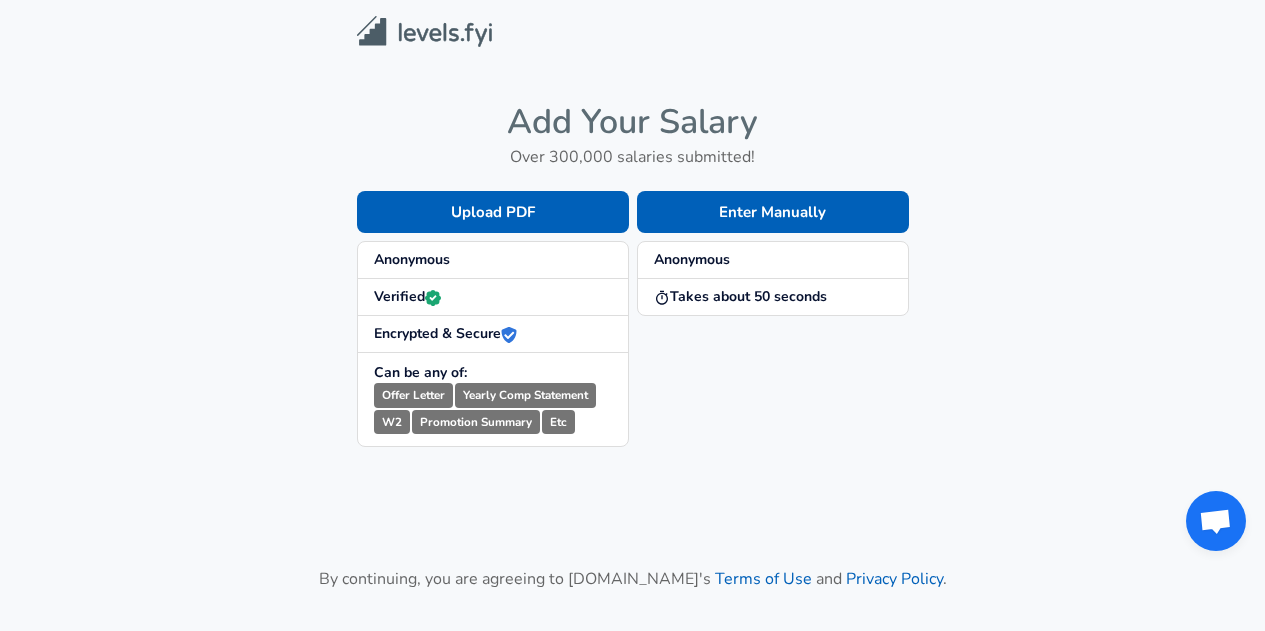 scroll, scrollTop: 0, scrollLeft: 0, axis: both 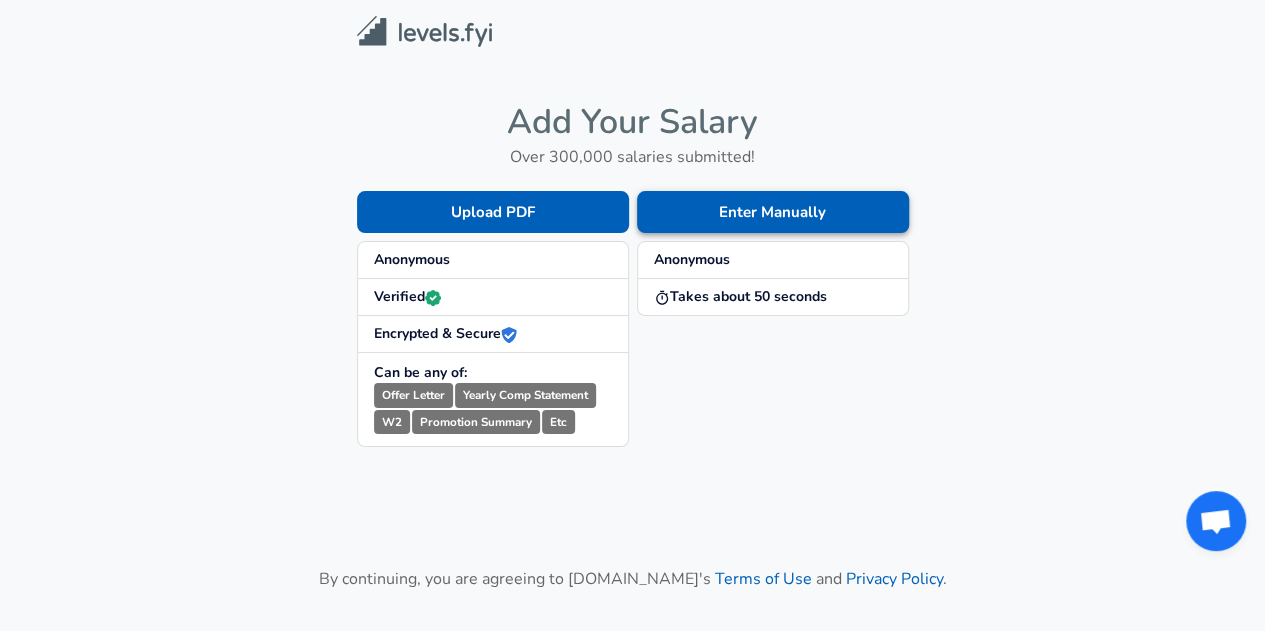 click on "Enter Manually" at bounding box center (773, 212) 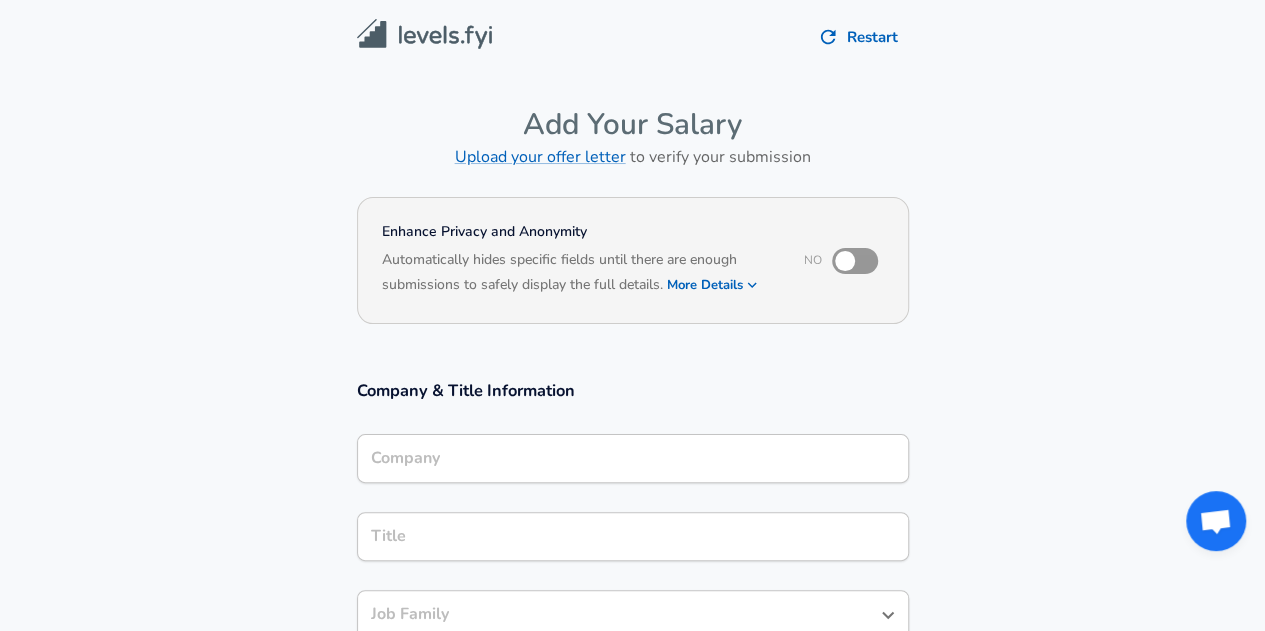 click on "Company" at bounding box center (633, 458) 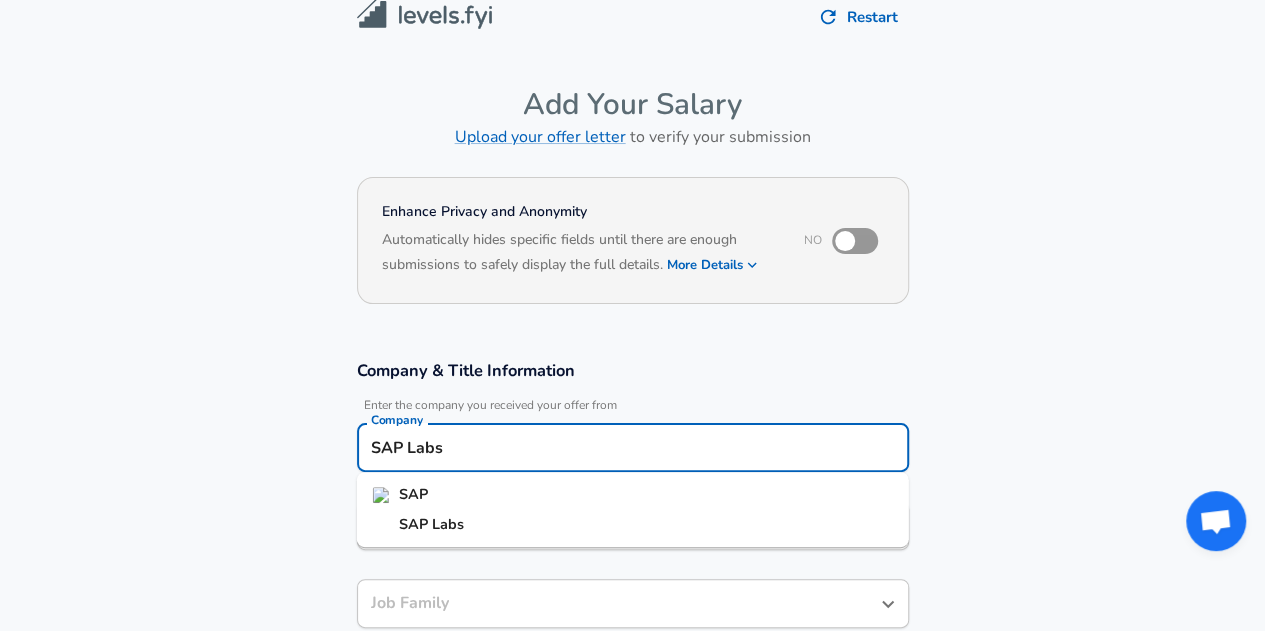 click on "SAP     Labs" at bounding box center [633, 525] 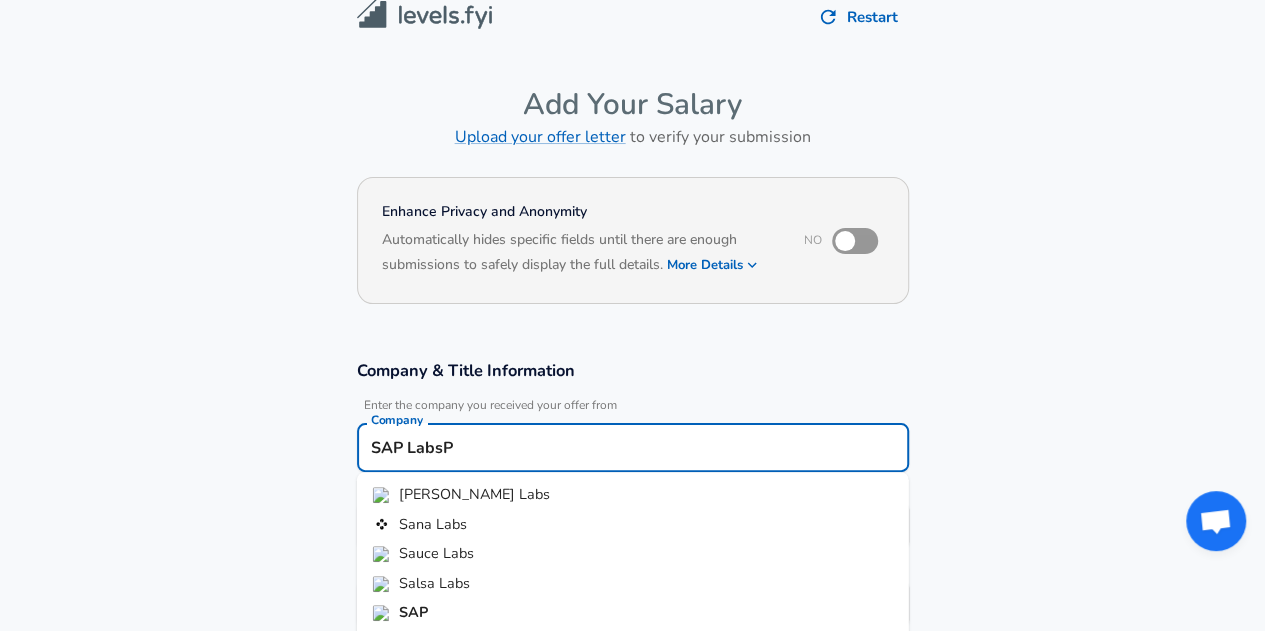 click on "SAP LabsP Company" at bounding box center (633, 447) 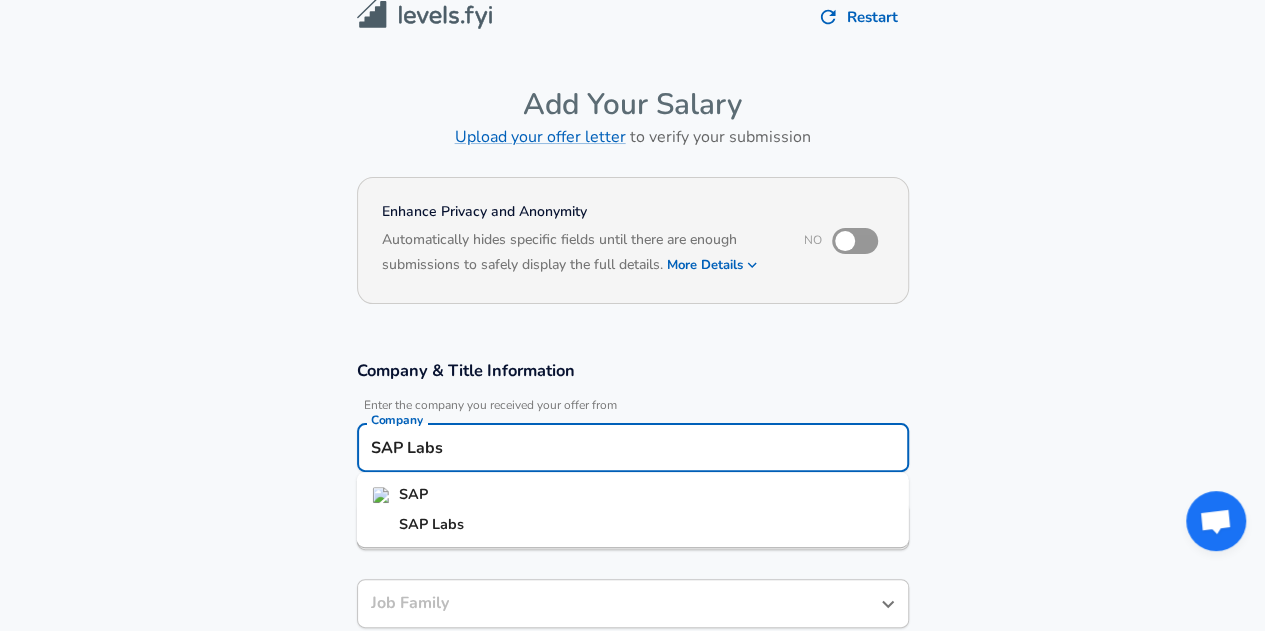 click on "Labs" at bounding box center (448, 524) 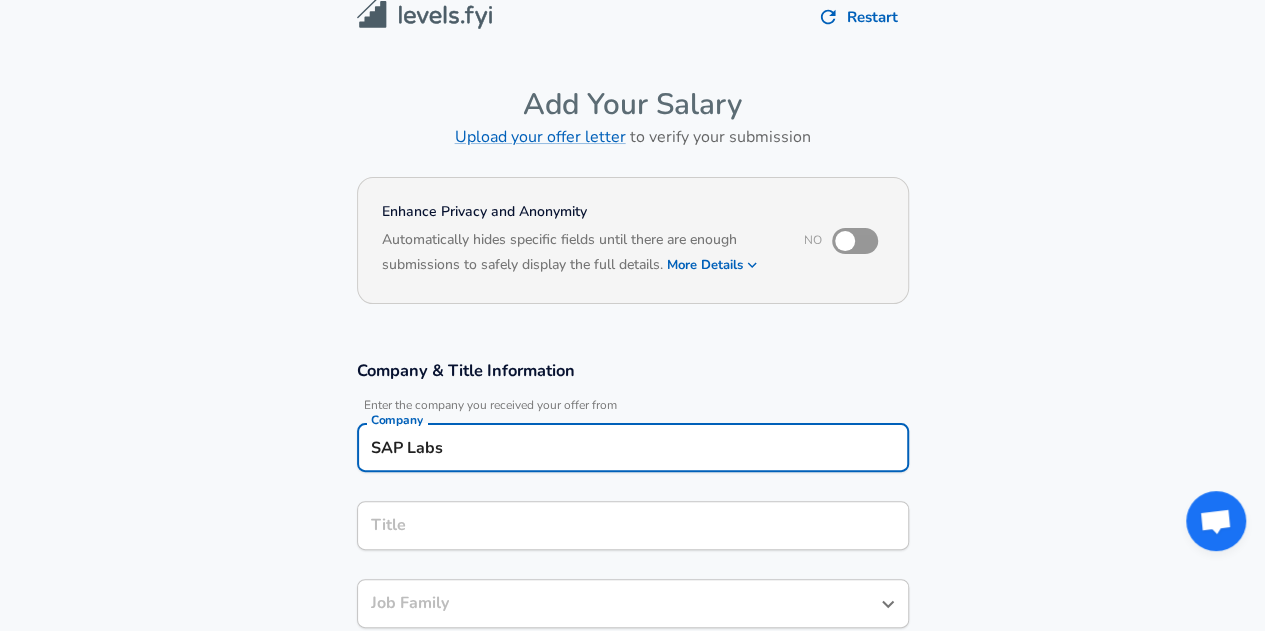 click on "Title Title" at bounding box center (633, 524) 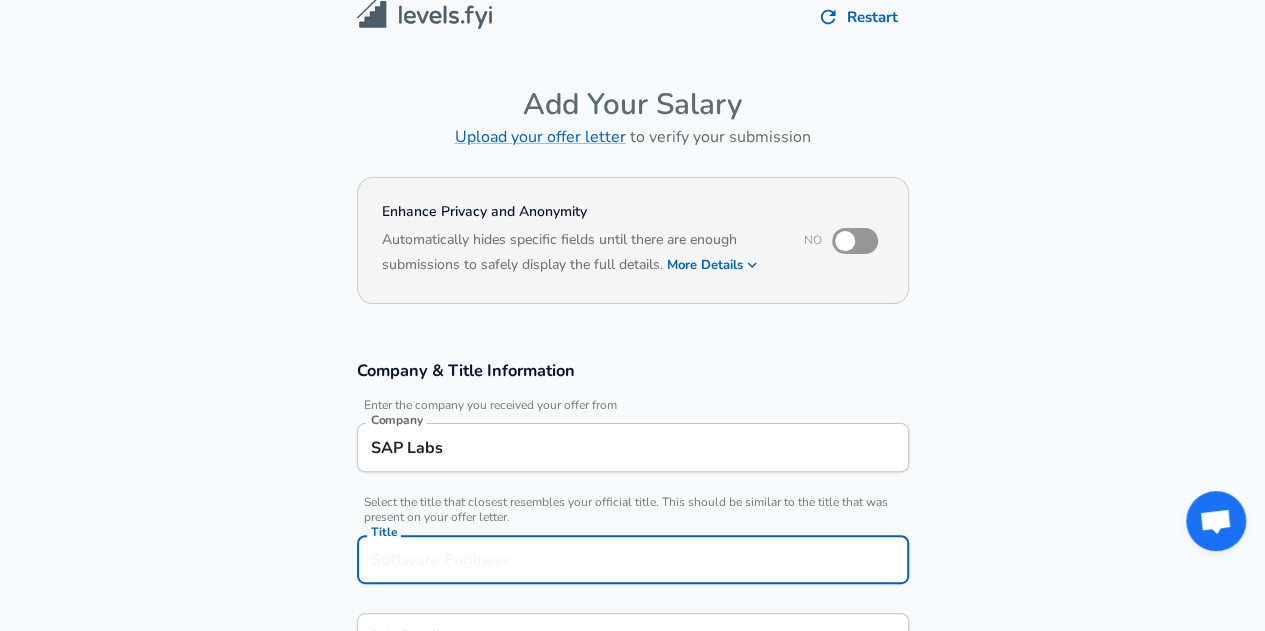 scroll, scrollTop: 60, scrollLeft: 0, axis: vertical 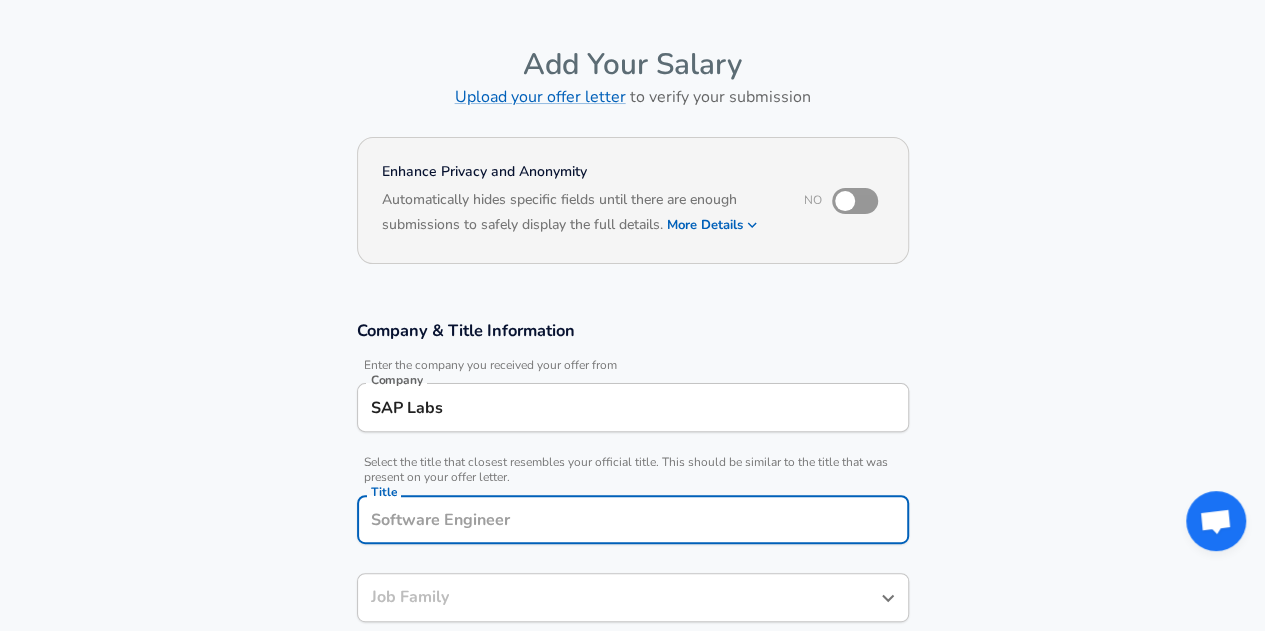 click on "Title" at bounding box center (633, 519) 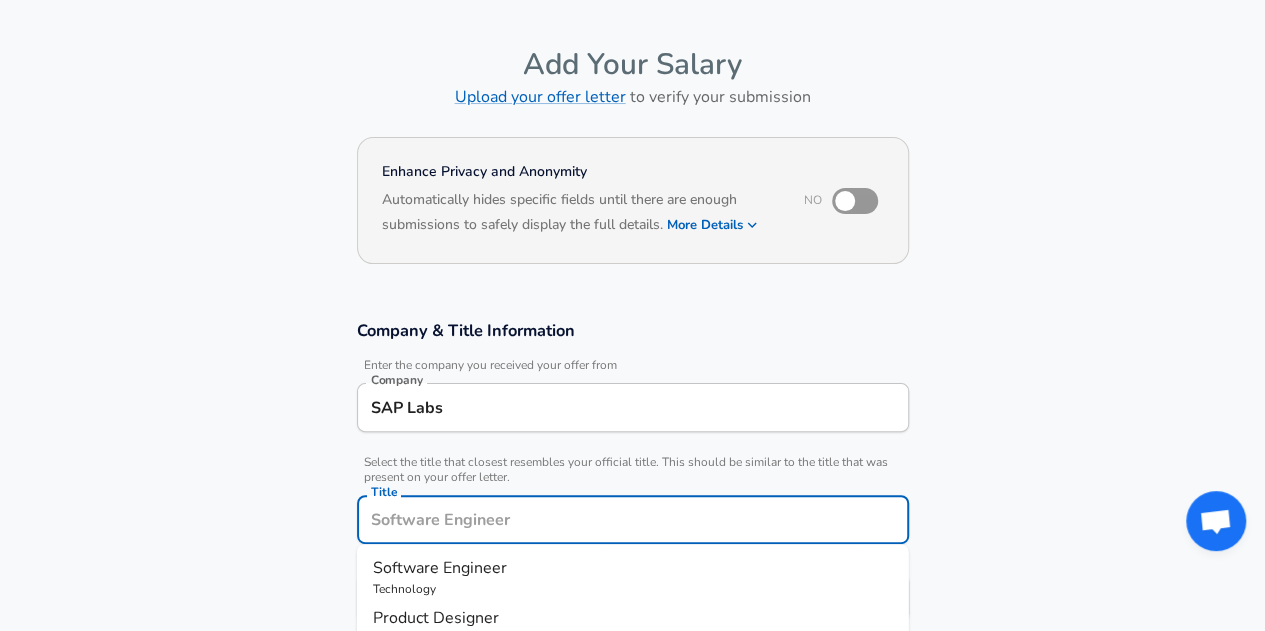 click on "SAP Labs" at bounding box center [633, 407] 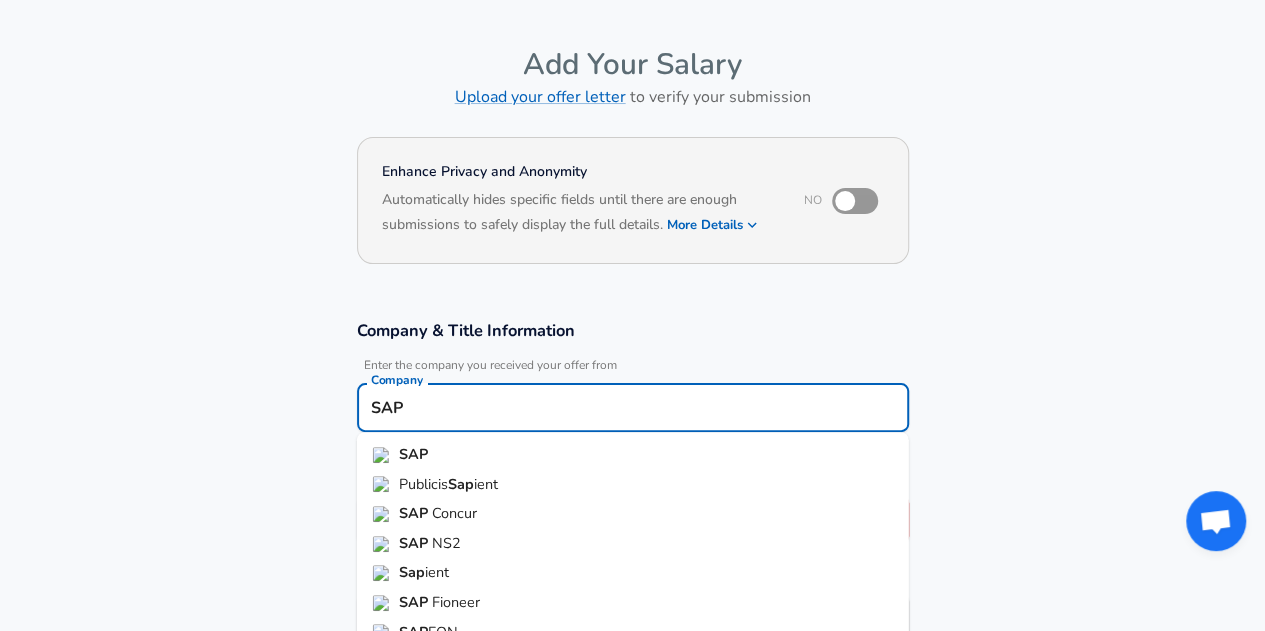 click on "SAP" at bounding box center (633, 455) 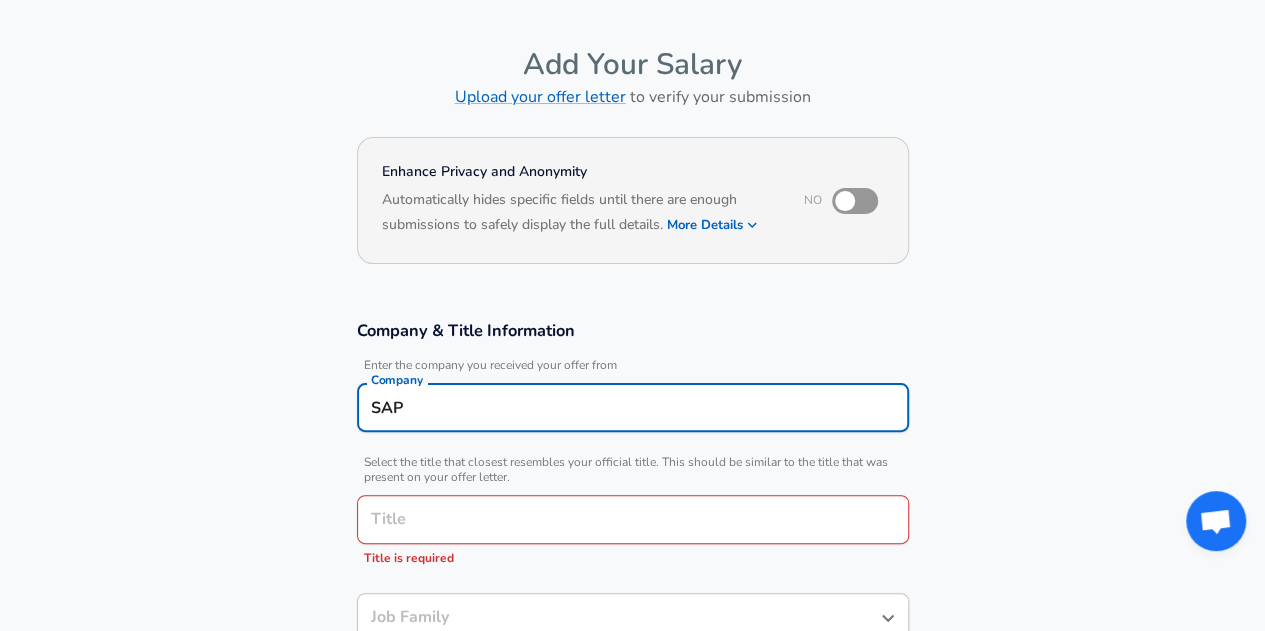 type on "SAP" 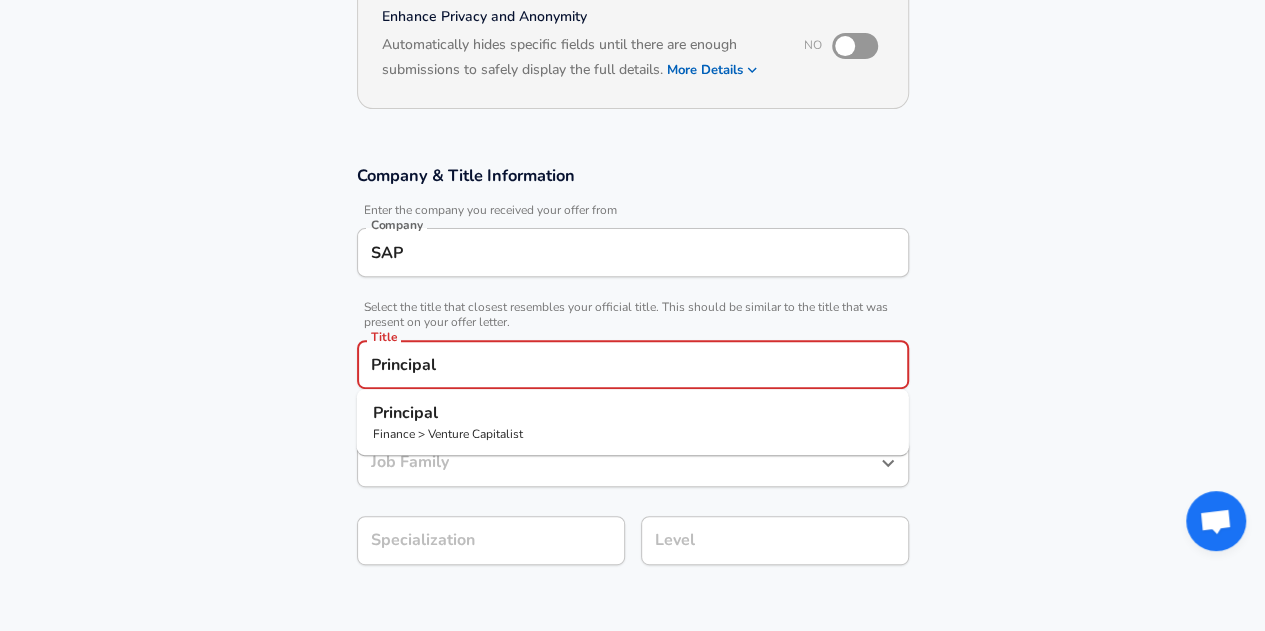 scroll, scrollTop: 244, scrollLeft: 0, axis: vertical 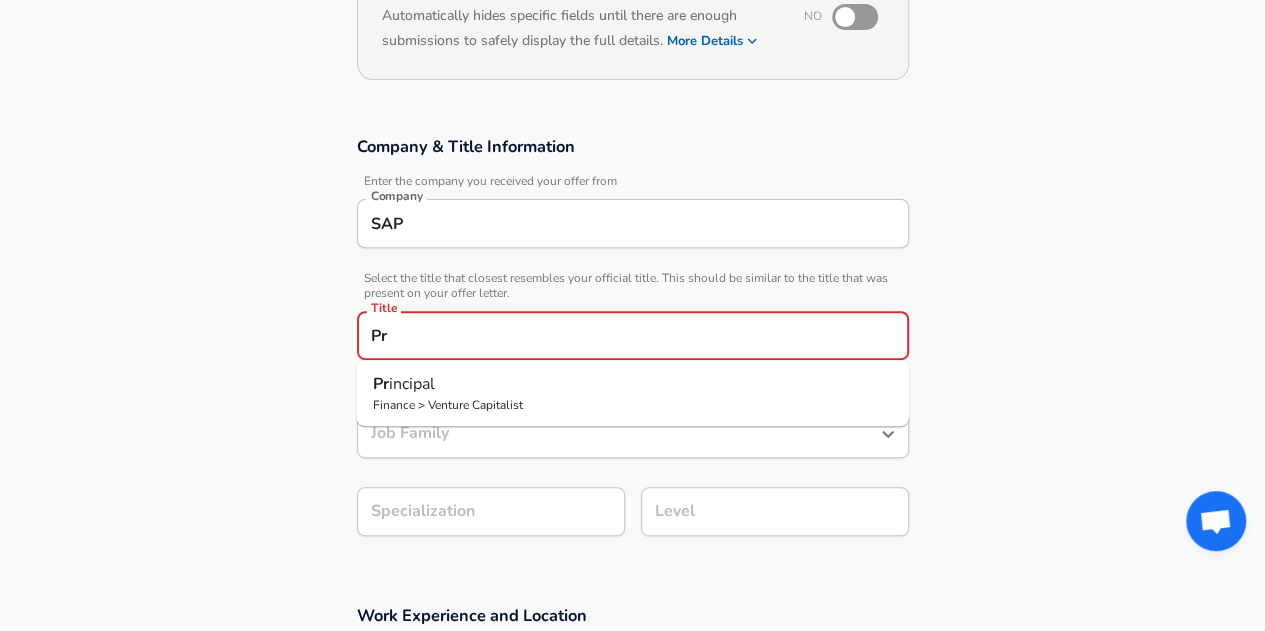 type on "P" 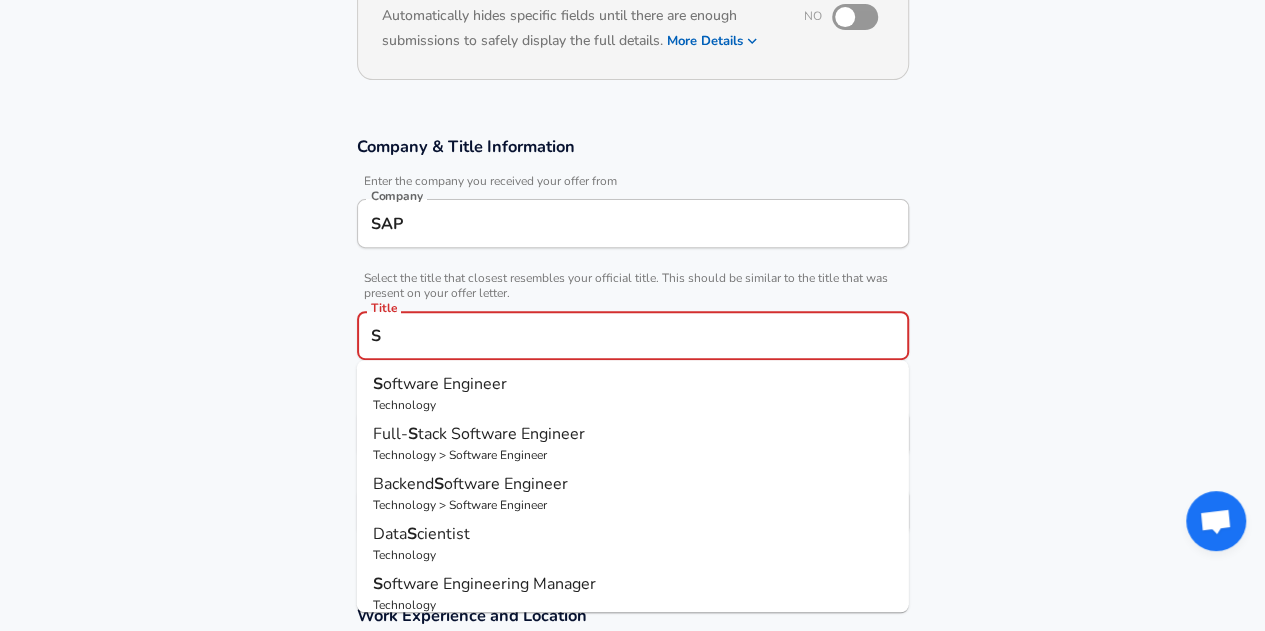 click on "Technology" at bounding box center (633, 405) 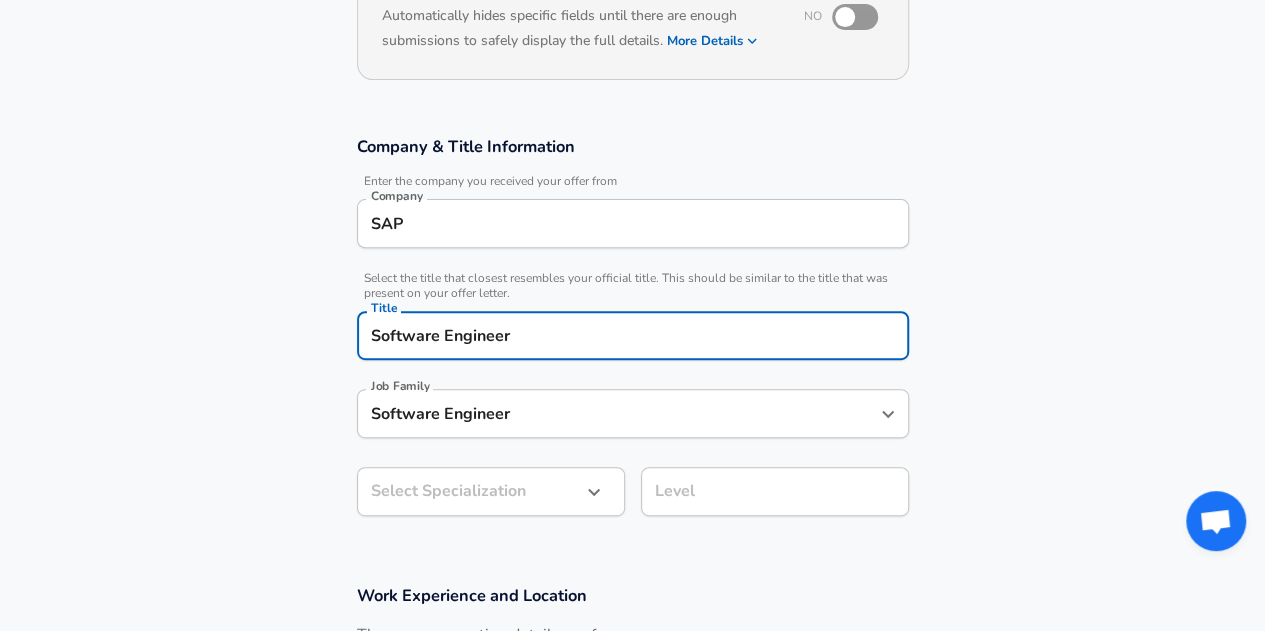 type on "Software Engineer" 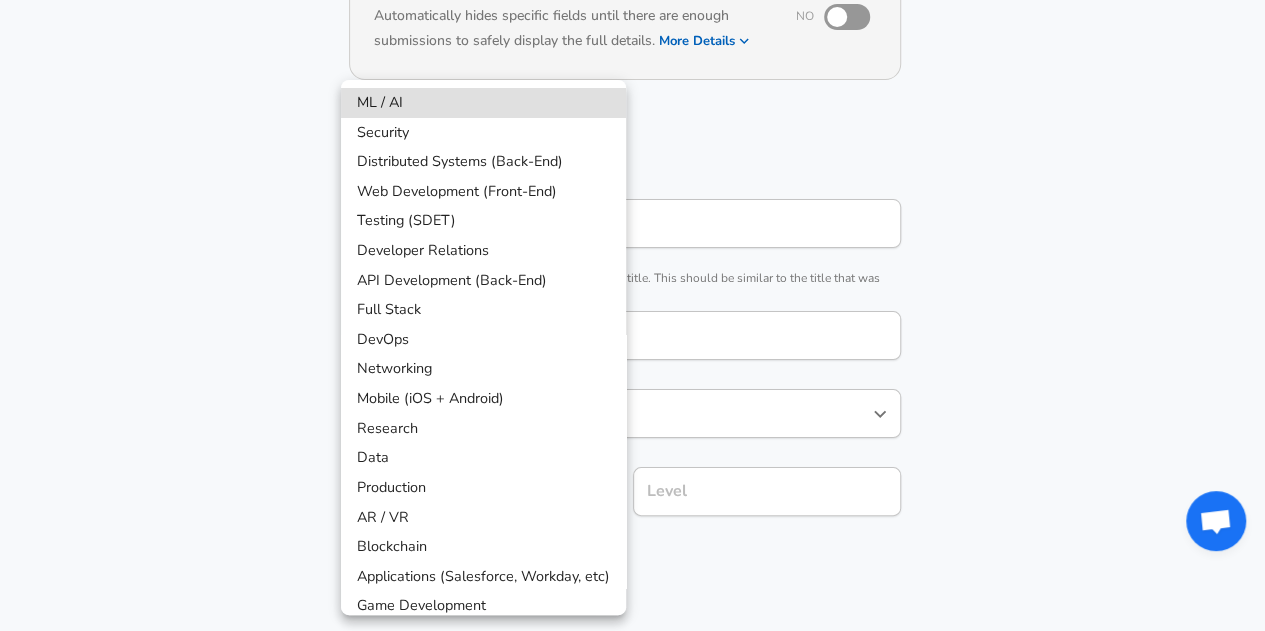 click on "Restart Add Your Salary Upload your offer letter   to verify your submission Enhance Privacy and Anonymity No Automatically hides specific fields until there are enough submissions to safely display the full details.   More Details Based on your submission and the data points that we have already collected, we will automatically hide and anonymize specific fields if there aren't enough data points to remain sufficiently anonymous. Company & Title Information   Enter the company you received your offer from Company SAP Company   Select the title that closest resembles your official title. This should be similar to the title that was present on your offer letter. Title Software Engineer Title Job Family Software Engineer Job Family   Select a Specialization that best fits your role. If you can't find one, select 'Other' to enter a custom specialization Select Specialization ​ Select Specialization Level Level Work Experience and Location These compensation details are from the perspective of a: New Offer" at bounding box center (632, 71) 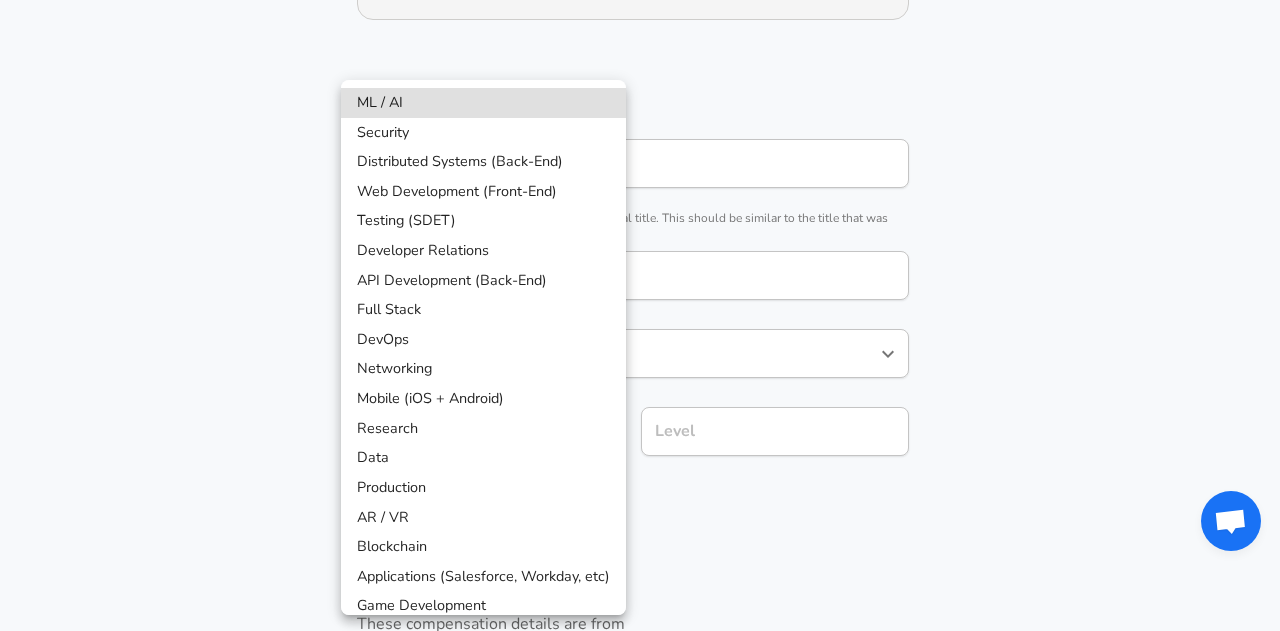 click on "Full Stack" at bounding box center (483, 310) 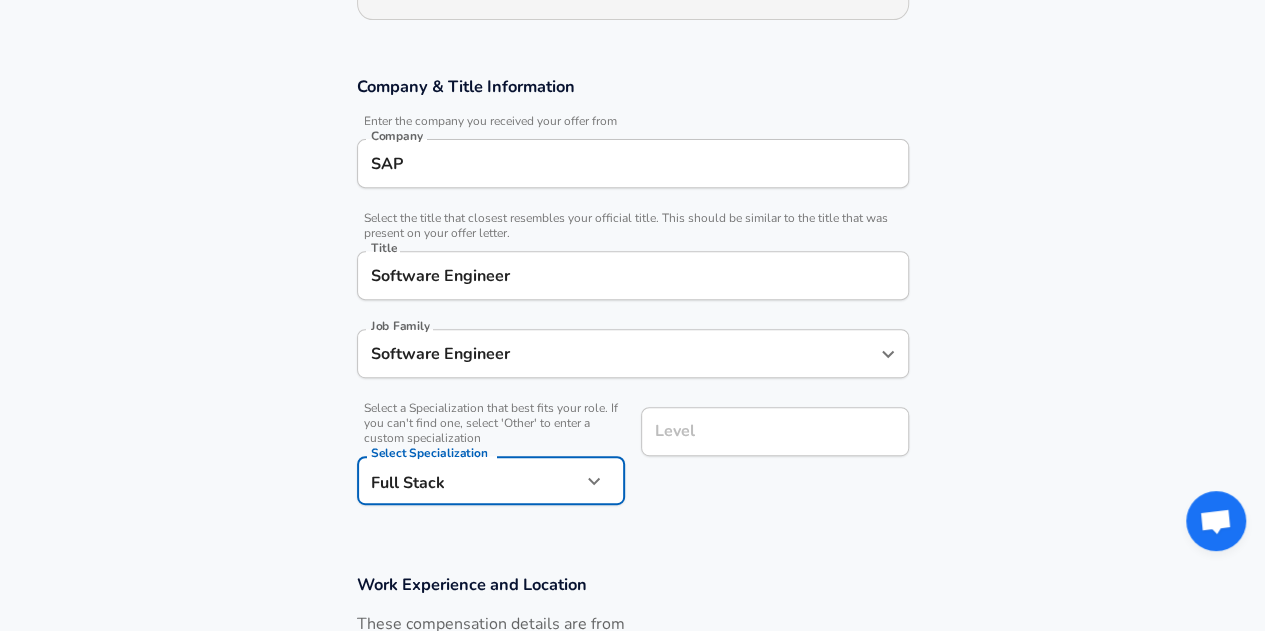 scroll, scrollTop: 344, scrollLeft: 0, axis: vertical 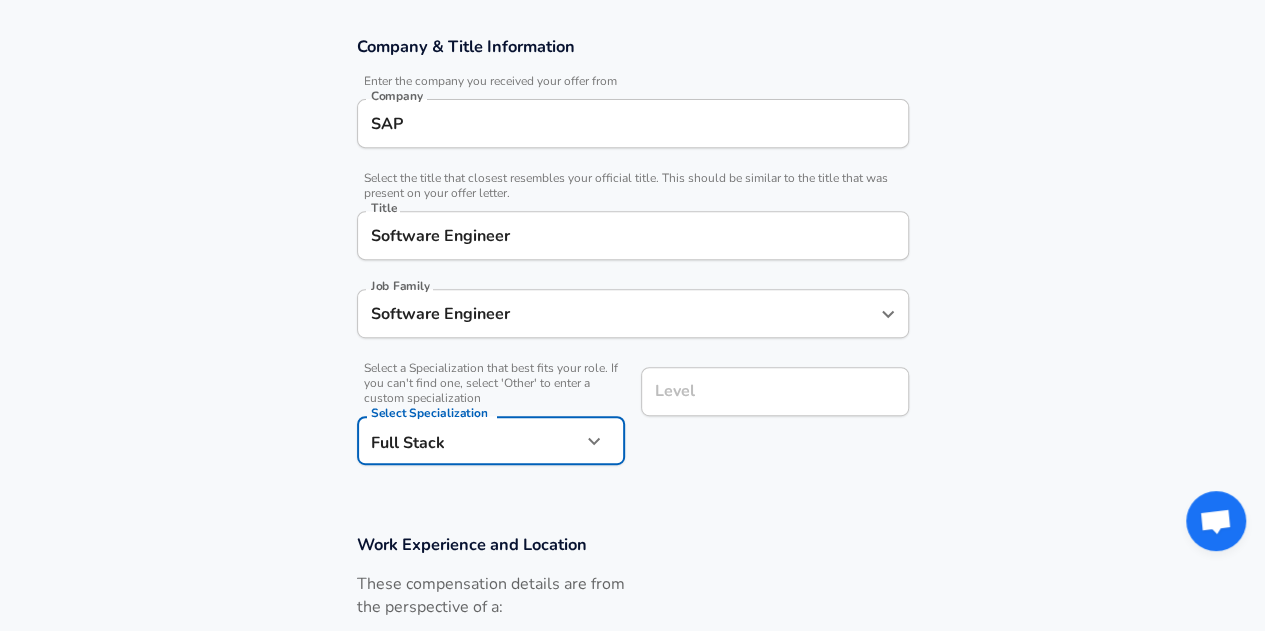 click on "Level" at bounding box center [775, 391] 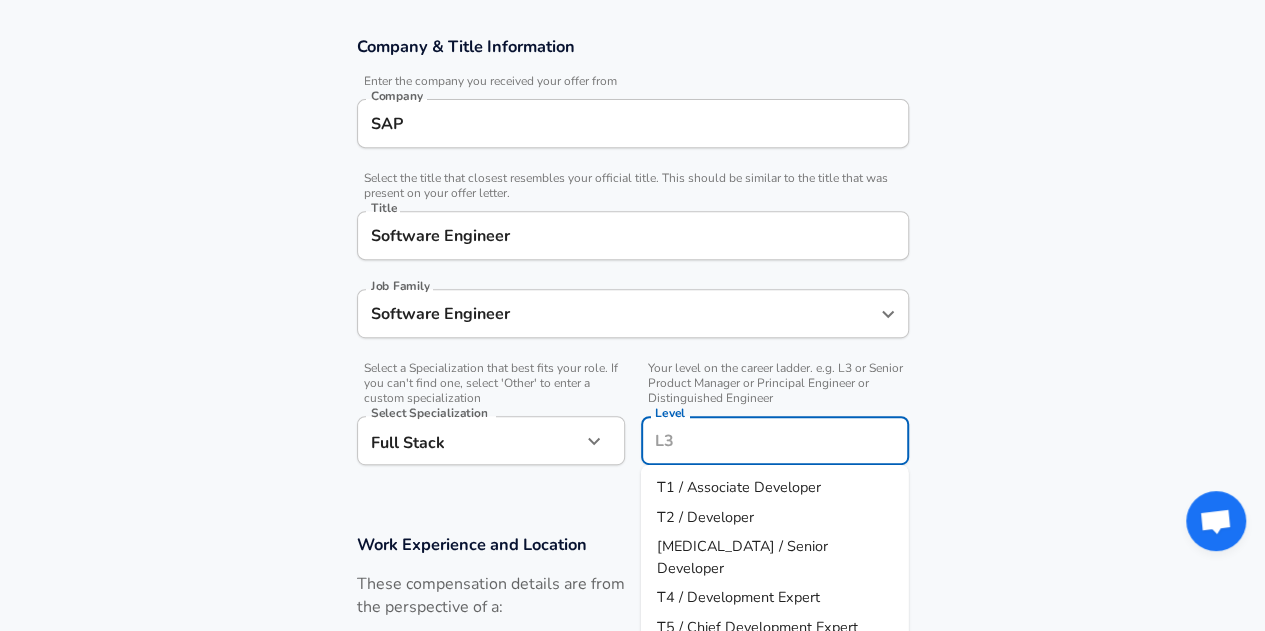 click on "T4 / Development Expert" at bounding box center [738, 597] 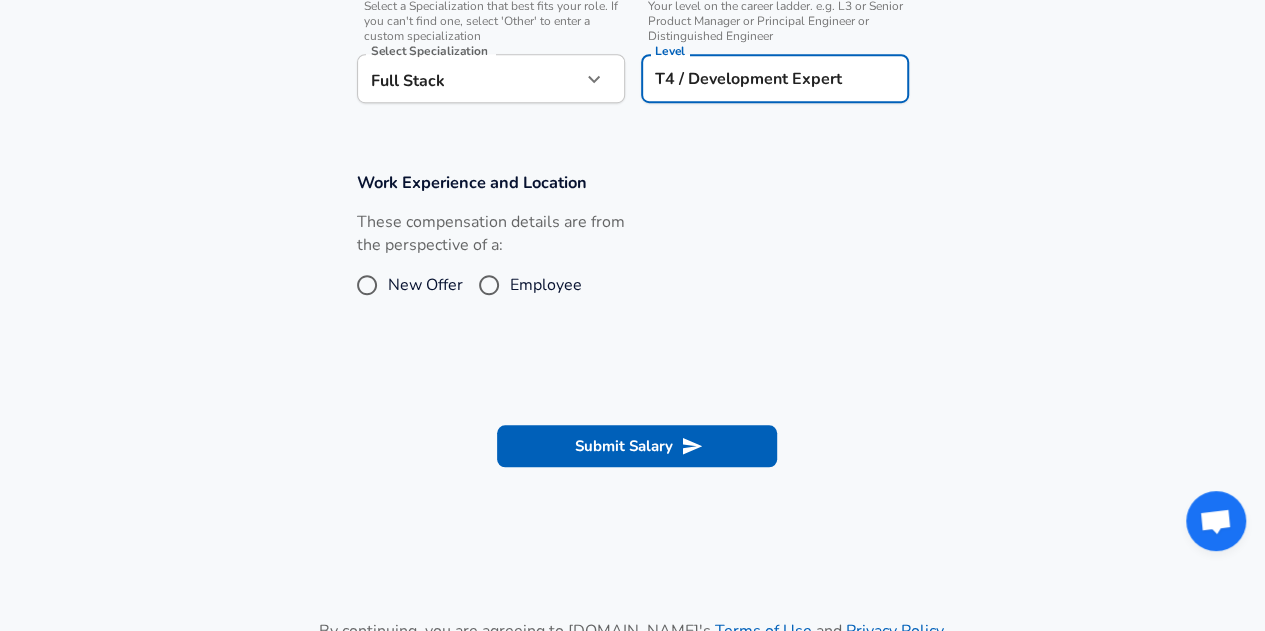 scroll, scrollTop: 732, scrollLeft: 0, axis: vertical 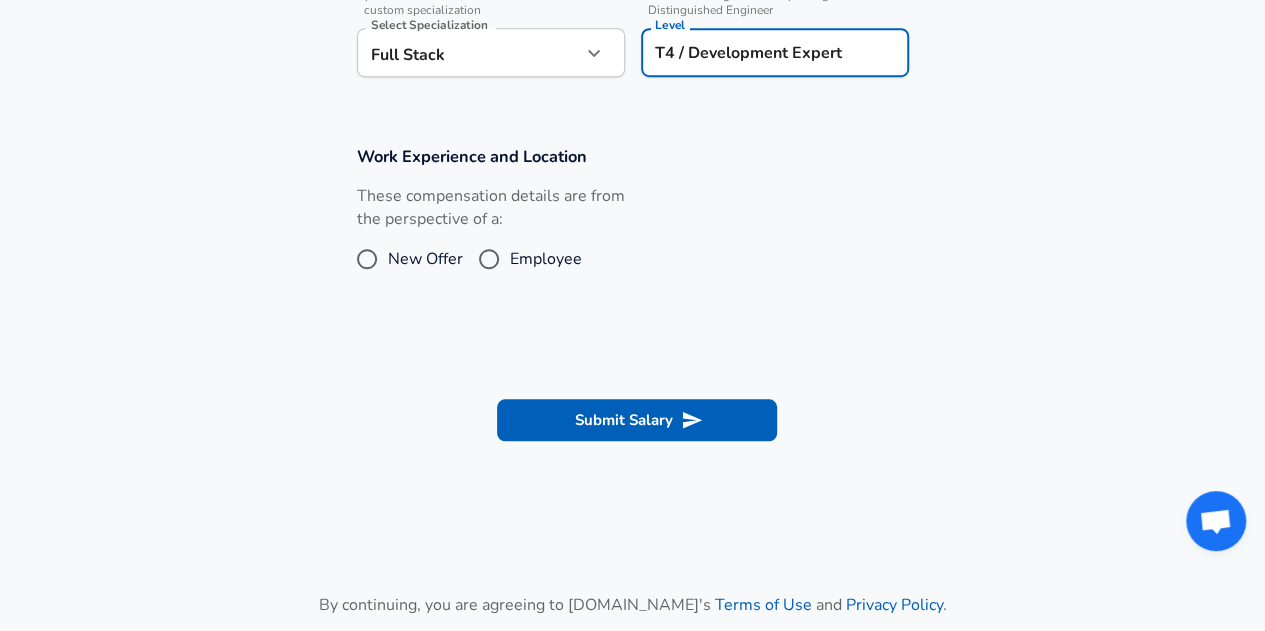 click on "Employee" at bounding box center [489, 259] 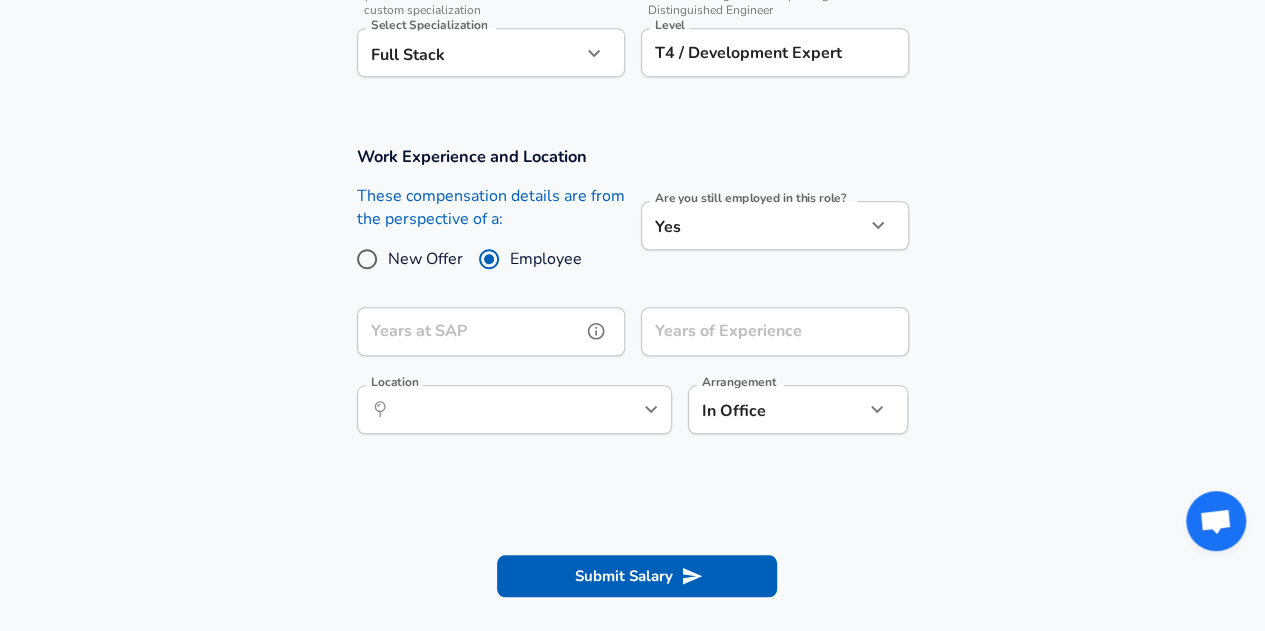click on "Years at SAP" at bounding box center [469, 331] 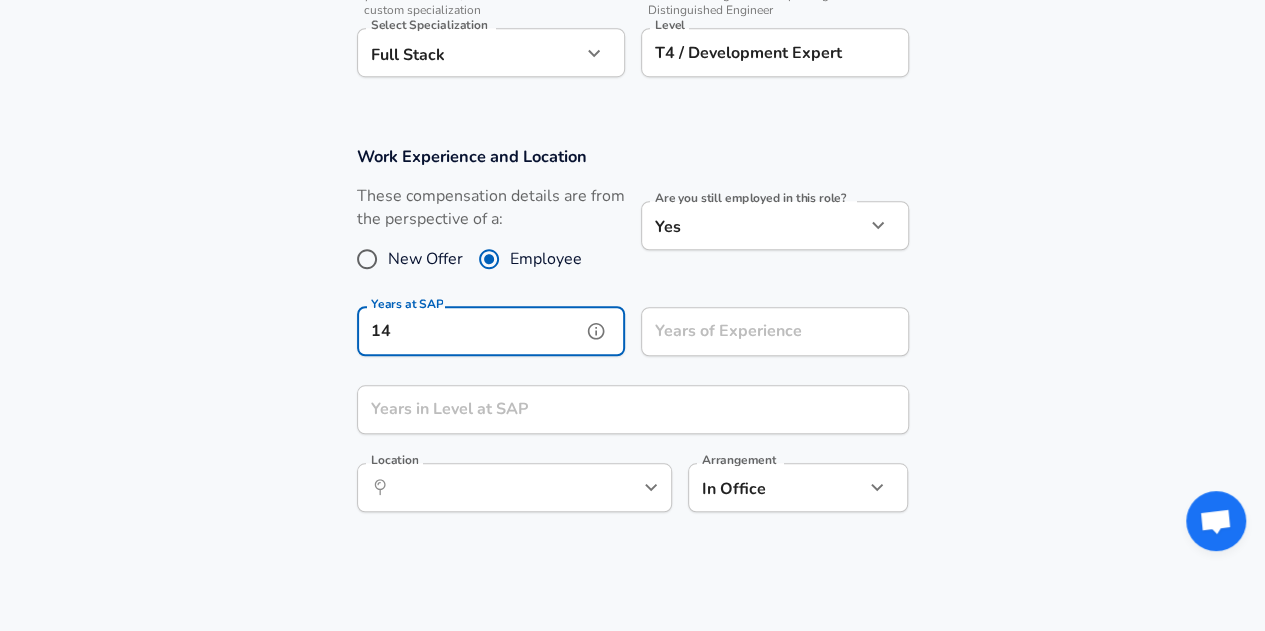 type on "14" 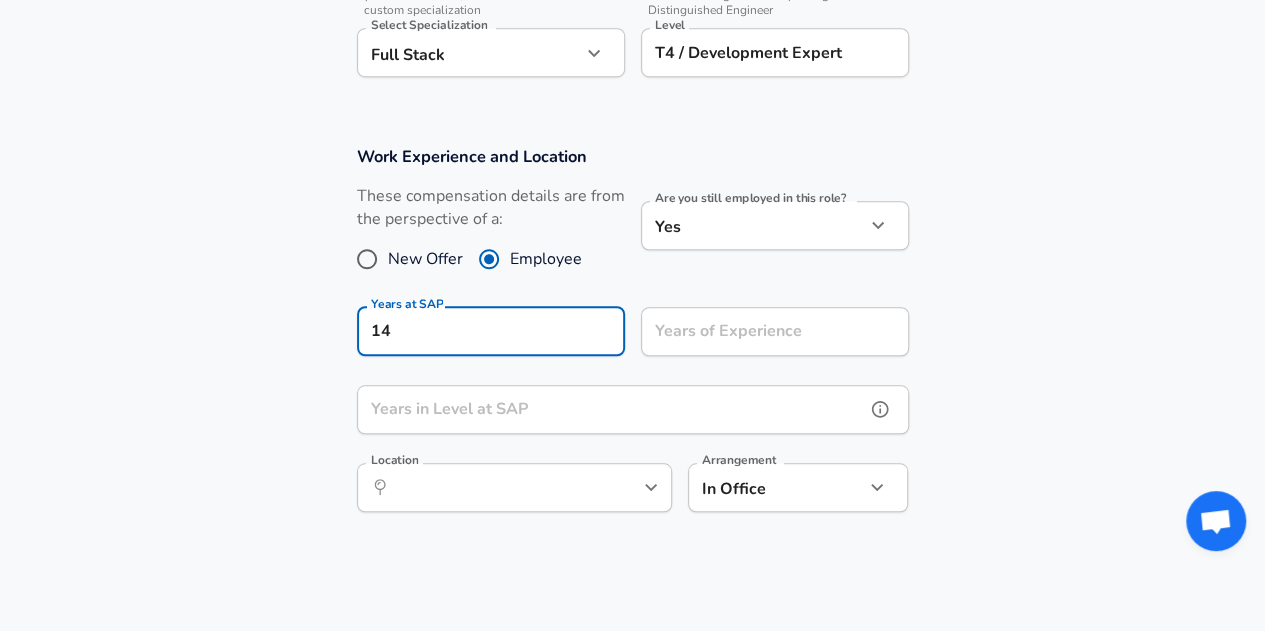 click on "Years in Level at SAP" at bounding box center (611, 409) 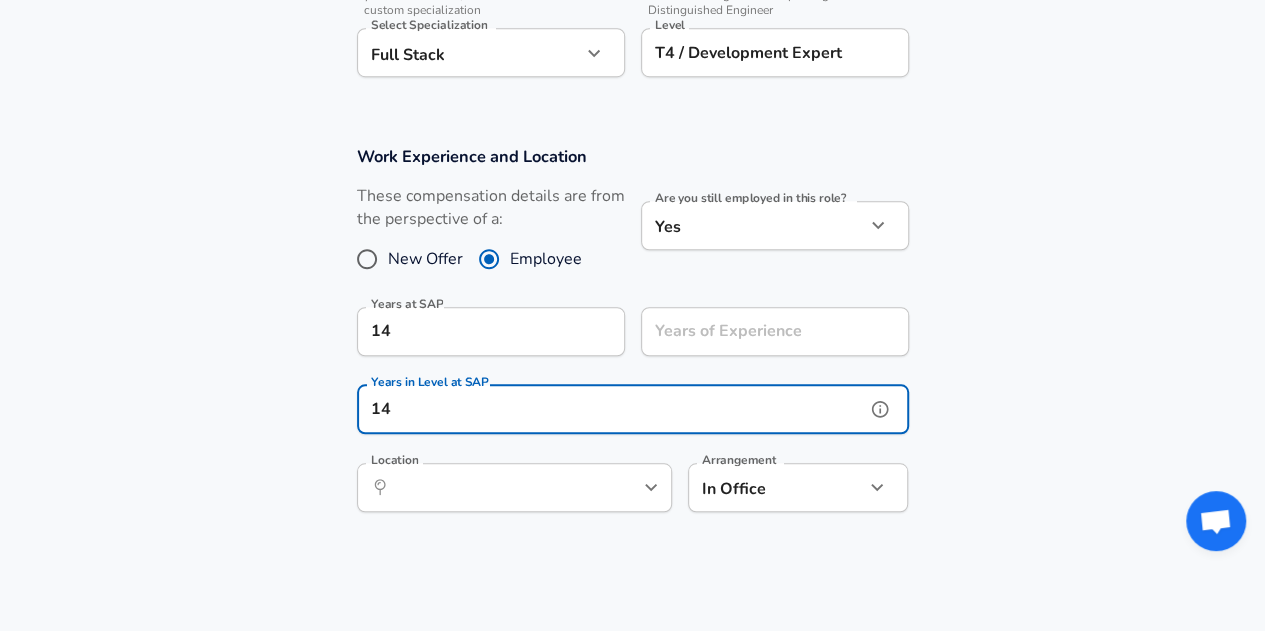 type on "14" 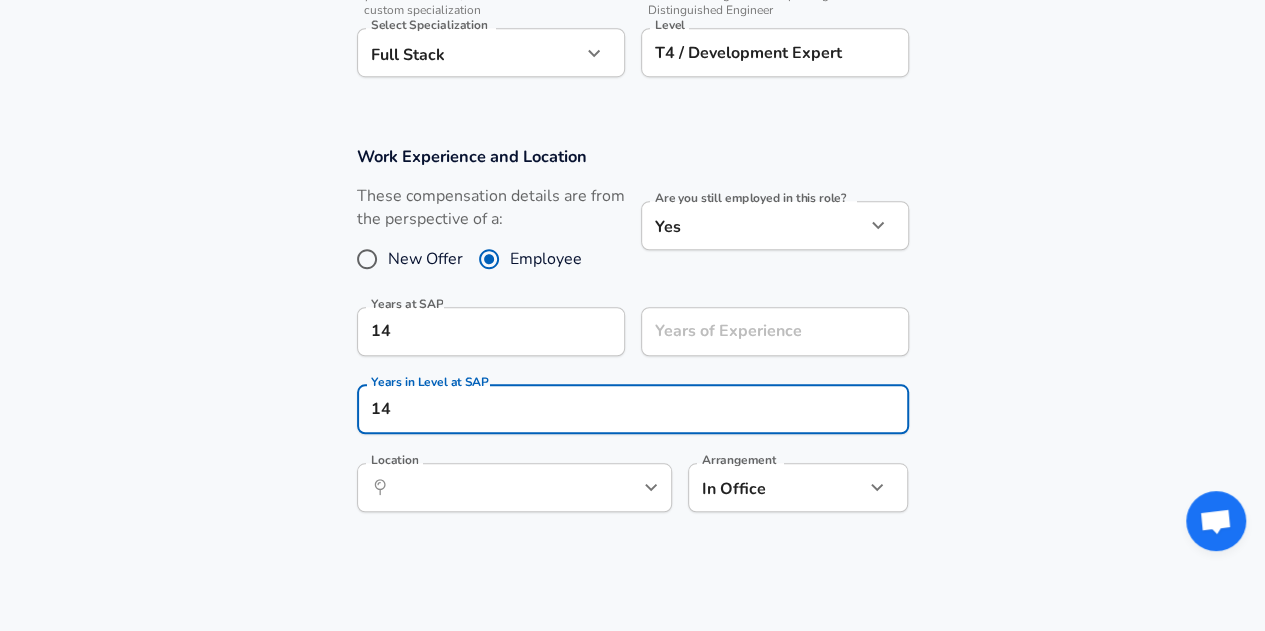 click on "Restart Add Your Salary Upload your offer letter   to verify your submission Enhance Privacy and Anonymity No Automatically hides specific fields until there are enough submissions to safely display the full details.   More Details Based on your submission and the data points that we have already collected, we will automatically hide and anonymize specific fields if there aren't enough data points to remain sufficiently anonymous. Company & Title Information   Enter the company you received your offer from Company SAP Company   Select the title that closest resembles your official title. This should be similar to the title that was present on your offer letter. Title Software Engineer Title Job Family Software Engineer Job Family   Select a Specialization that best fits your role. If you can't find one, select 'Other' to enter a custom specialization Select Specialization Full Stack Full Stack Select Specialization   Level T4 / Development Expert Level Work Experience and Location New Offer Employee Yes yes" at bounding box center [632, -417] 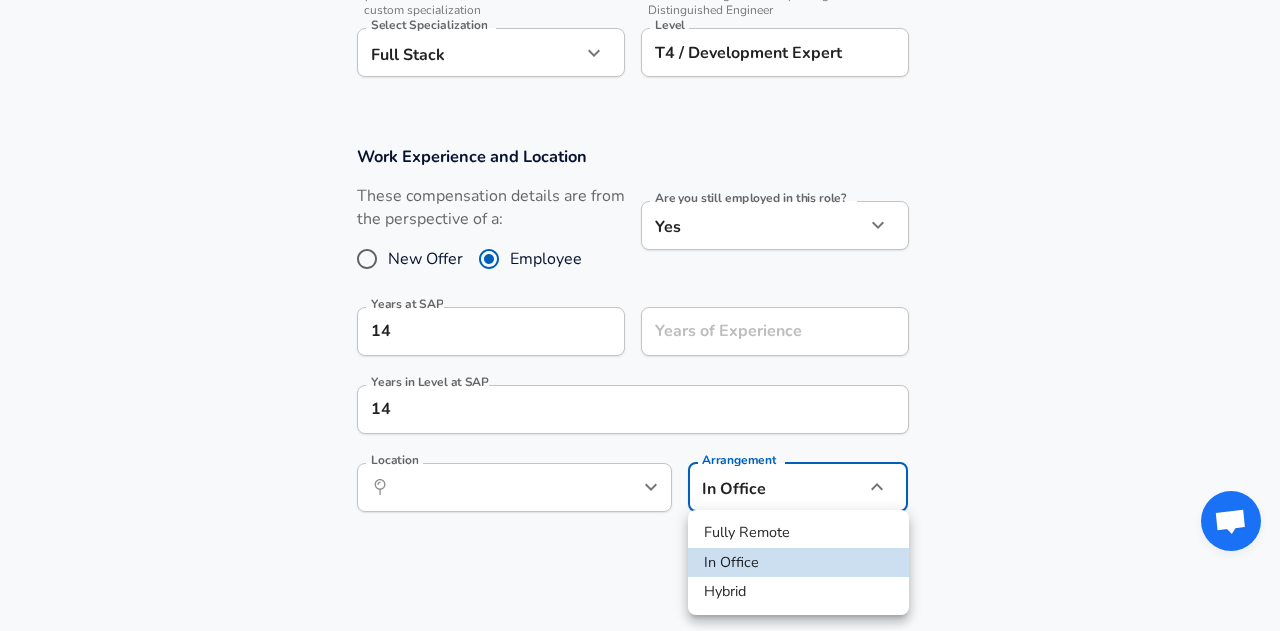 click at bounding box center [640, 315] 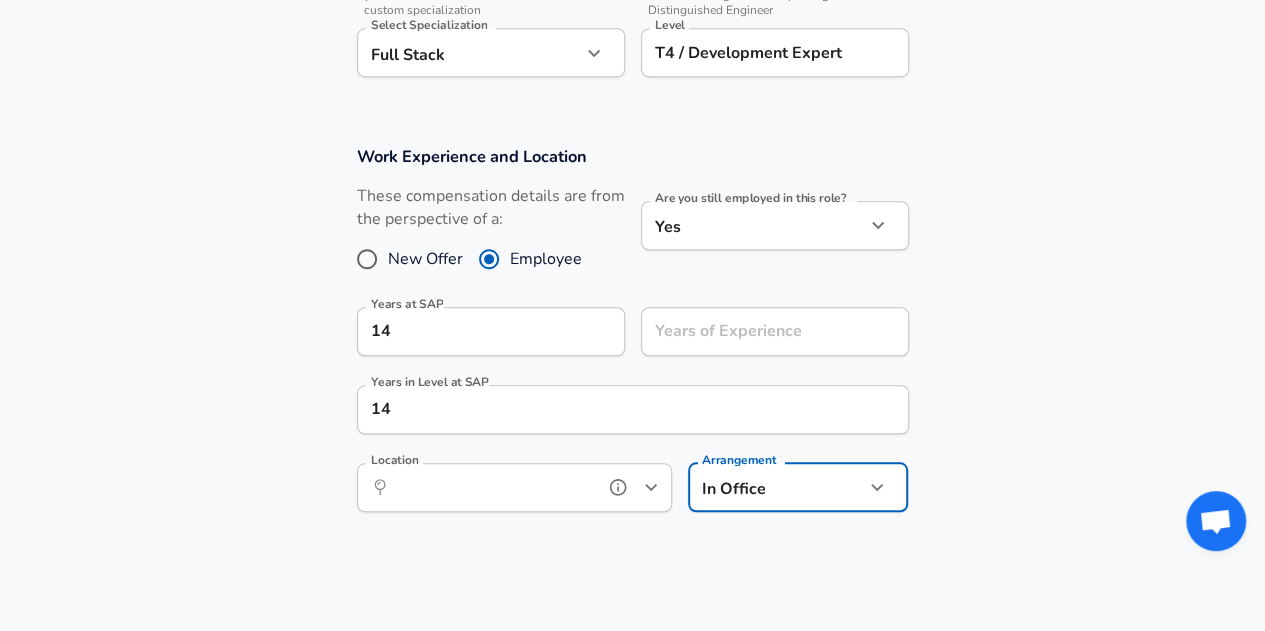 click on "Location" at bounding box center (492, 487) 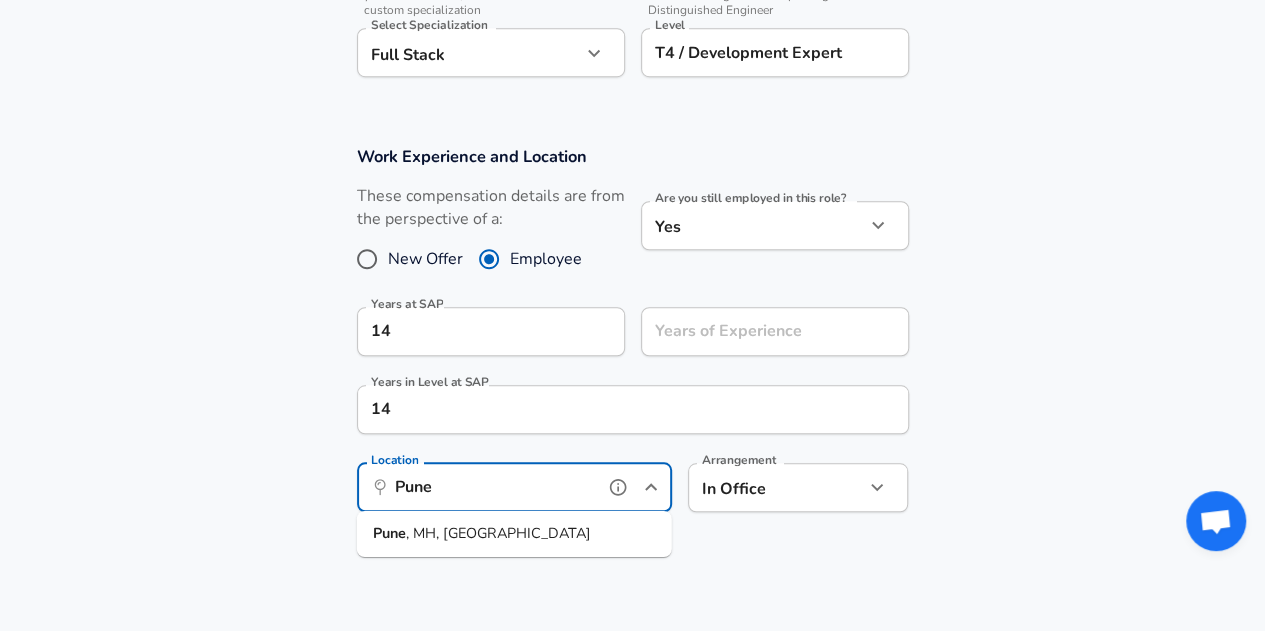 click on "Pune , MH, [GEOGRAPHIC_DATA]" at bounding box center [514, 534] 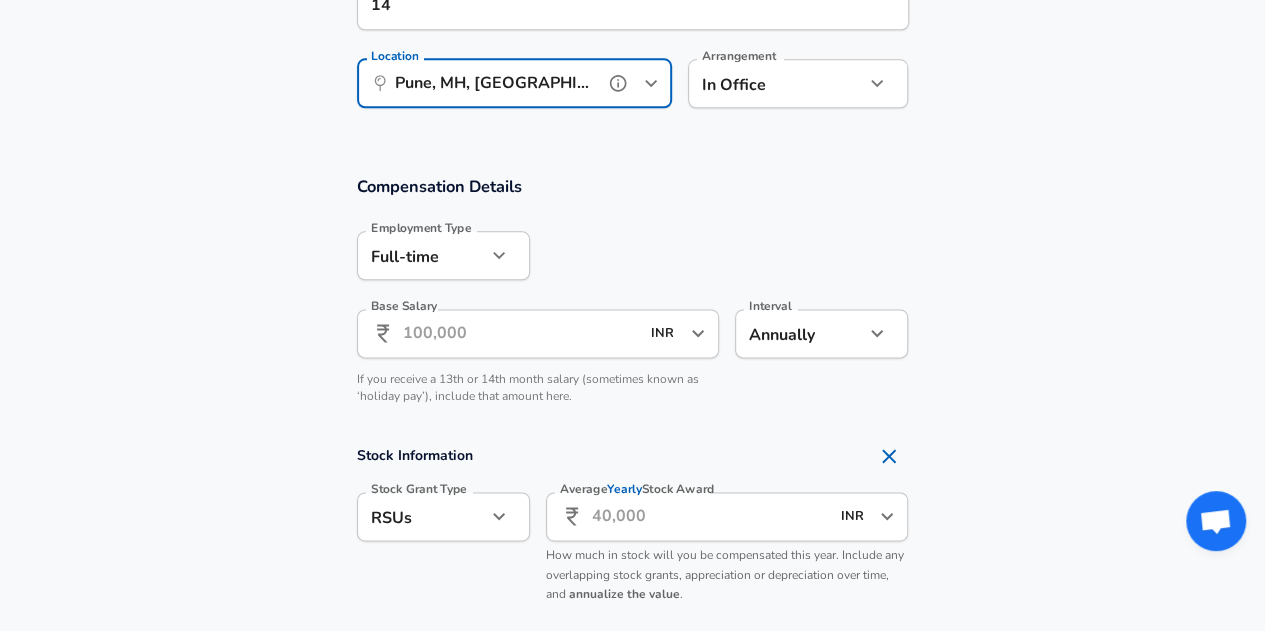 scroll, scrollTop: 1156, scrollLeft: 0, axis: vertical 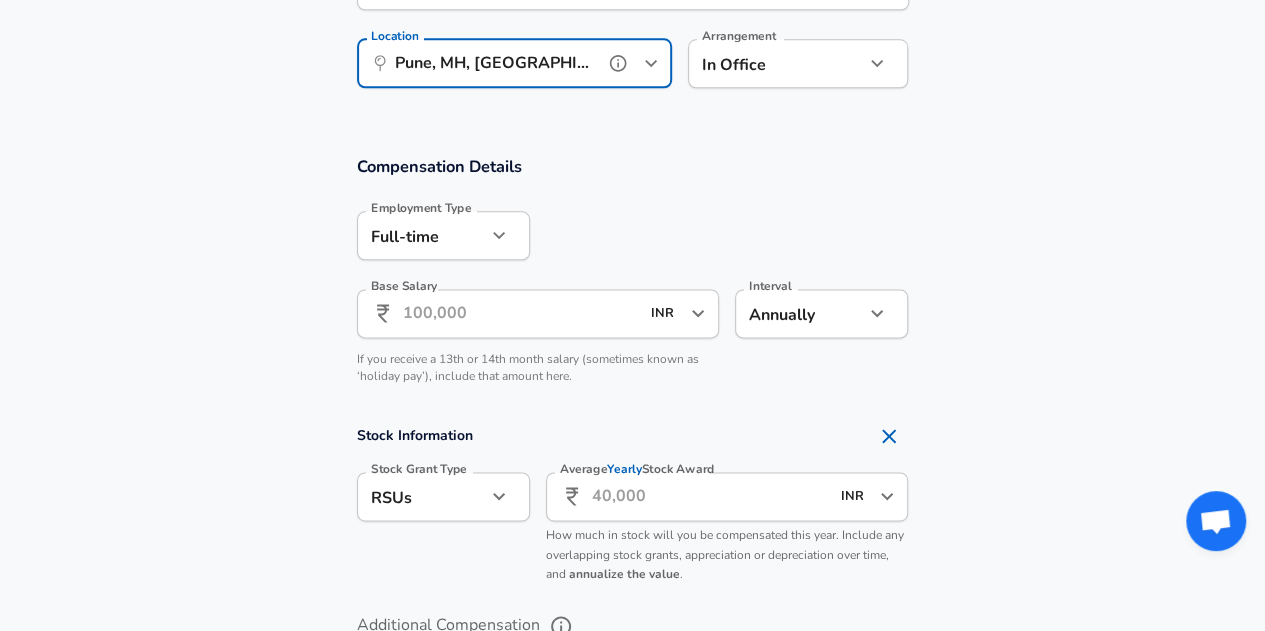 type on "Pune, MH, [GEOGRAPHIC_DATA]" 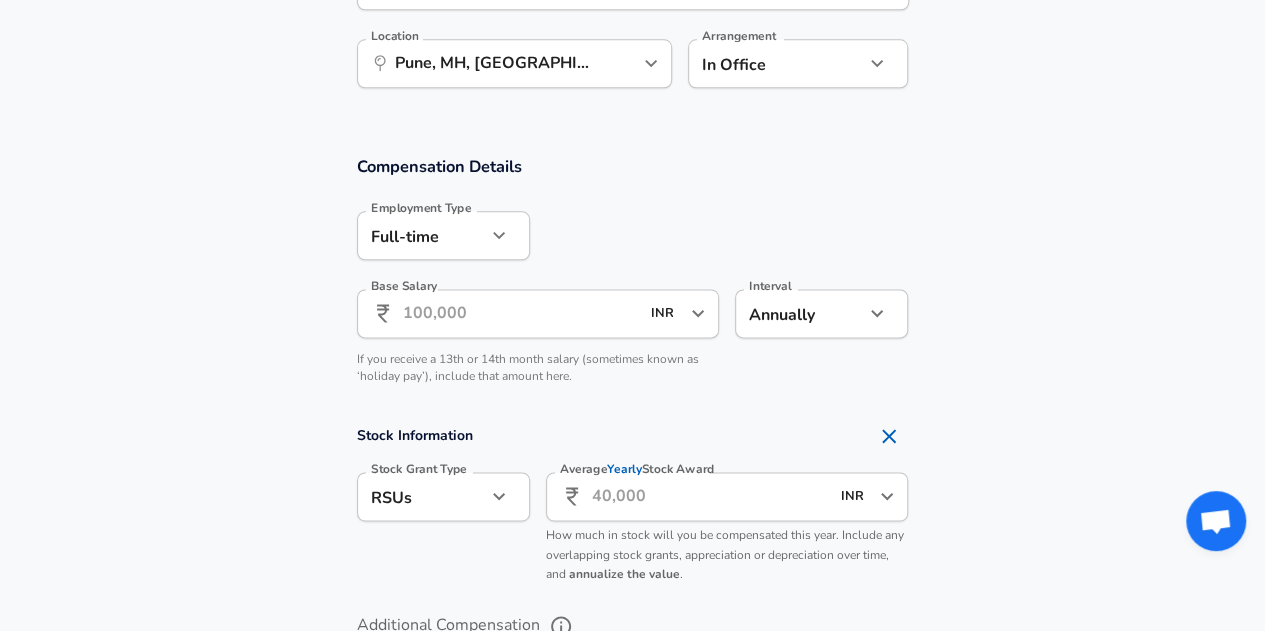 click on "Base Salary" at bounding box center (521, 313) 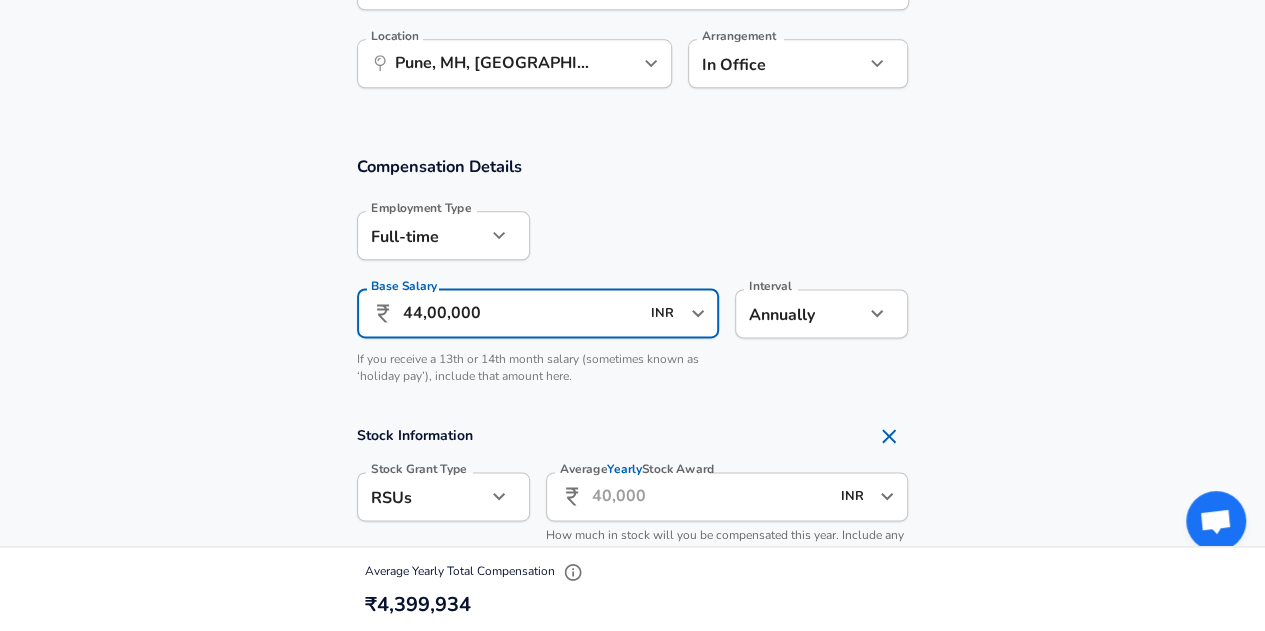 type on "44,00,000" 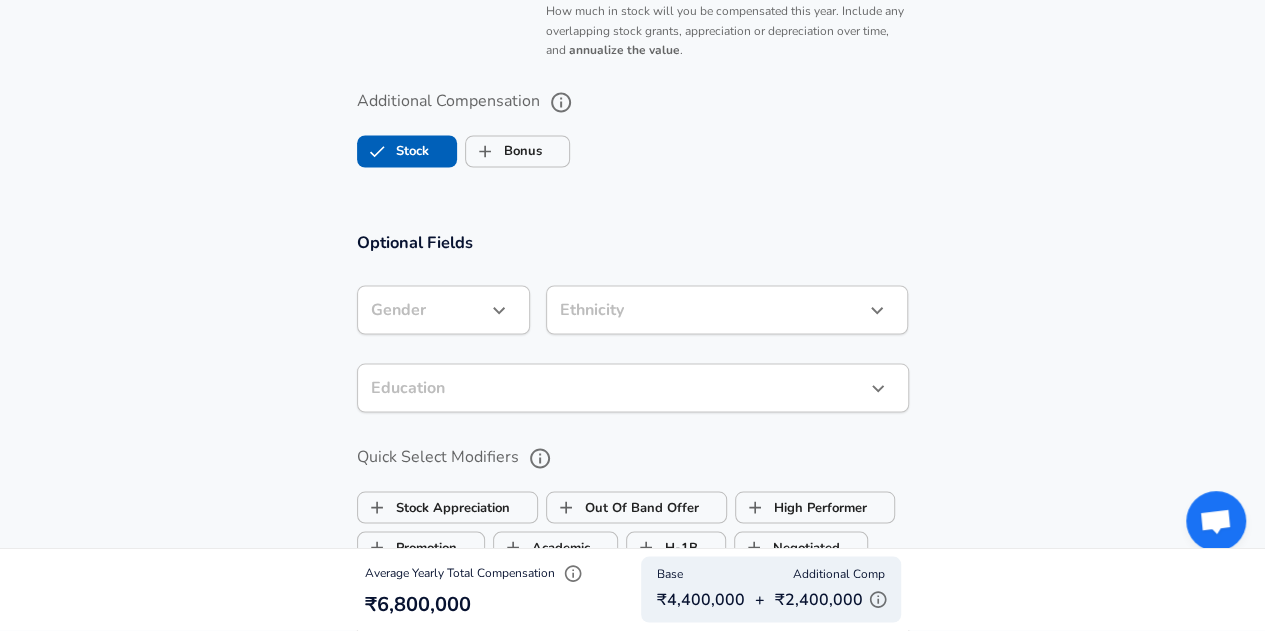 scroll, scrollTop: 1700, scrollLeft: 0, axis: vertical 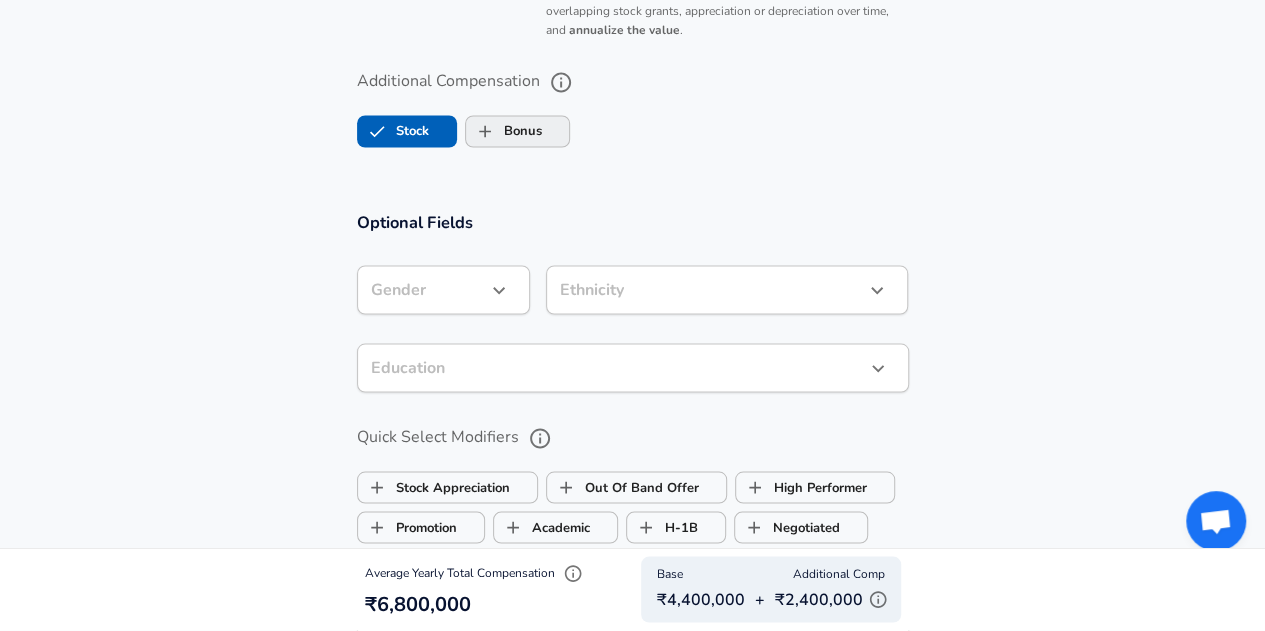 type on "24,00,000" 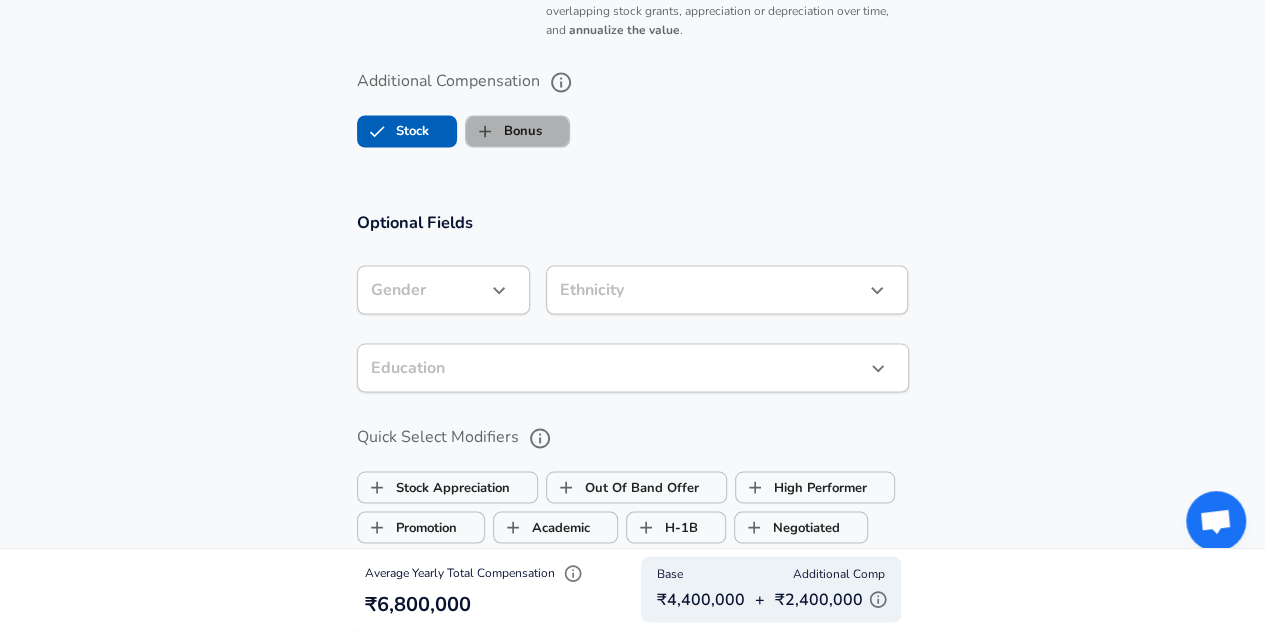 click on "Bonus" at bounding box center [504, 131] 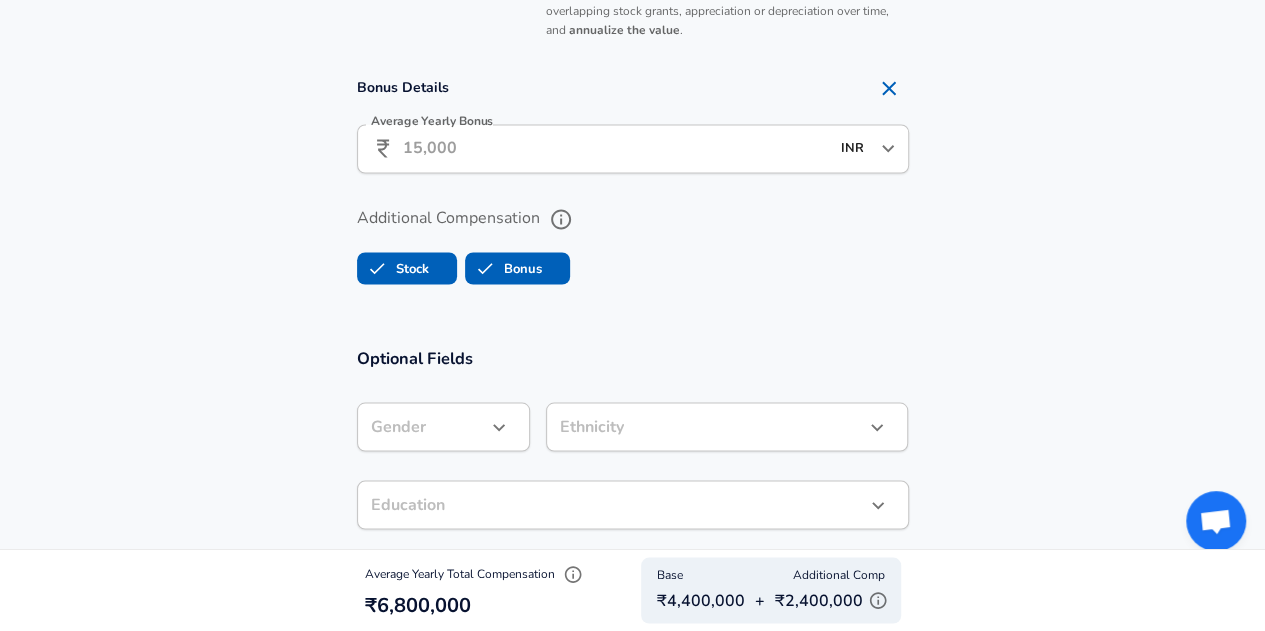 click on "Average Yearly Bonus" at bounding box center (616, 148) 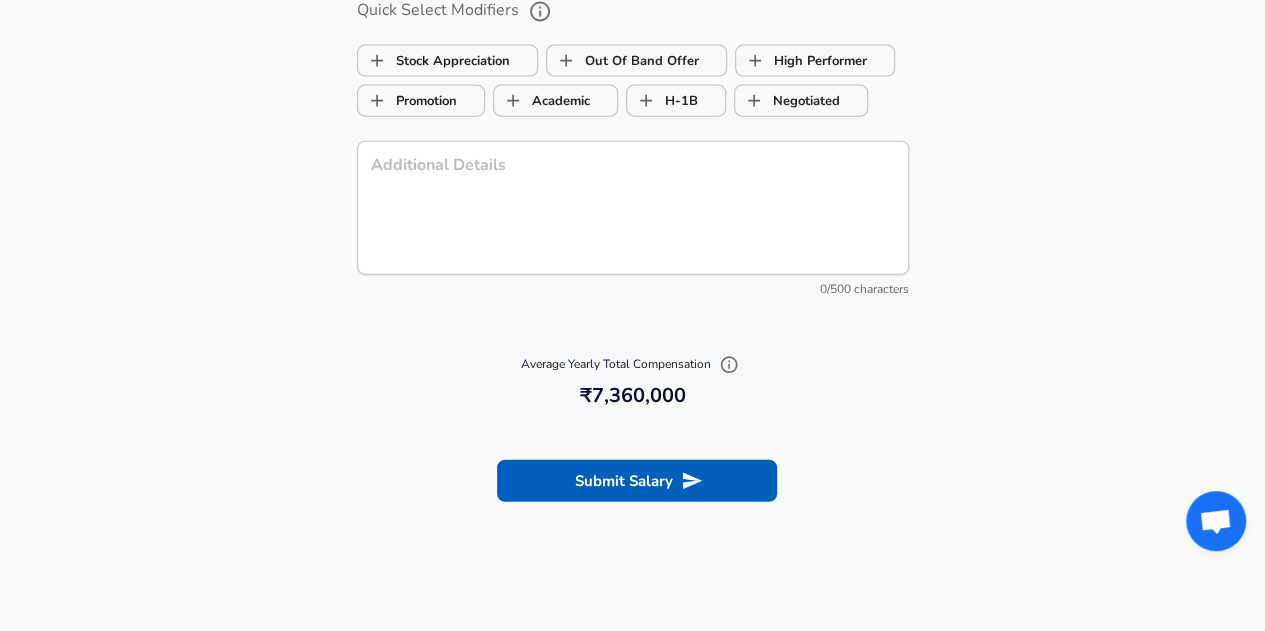 scroll, scrollTop: 2270, scrollLeft: 0, axis: vertical 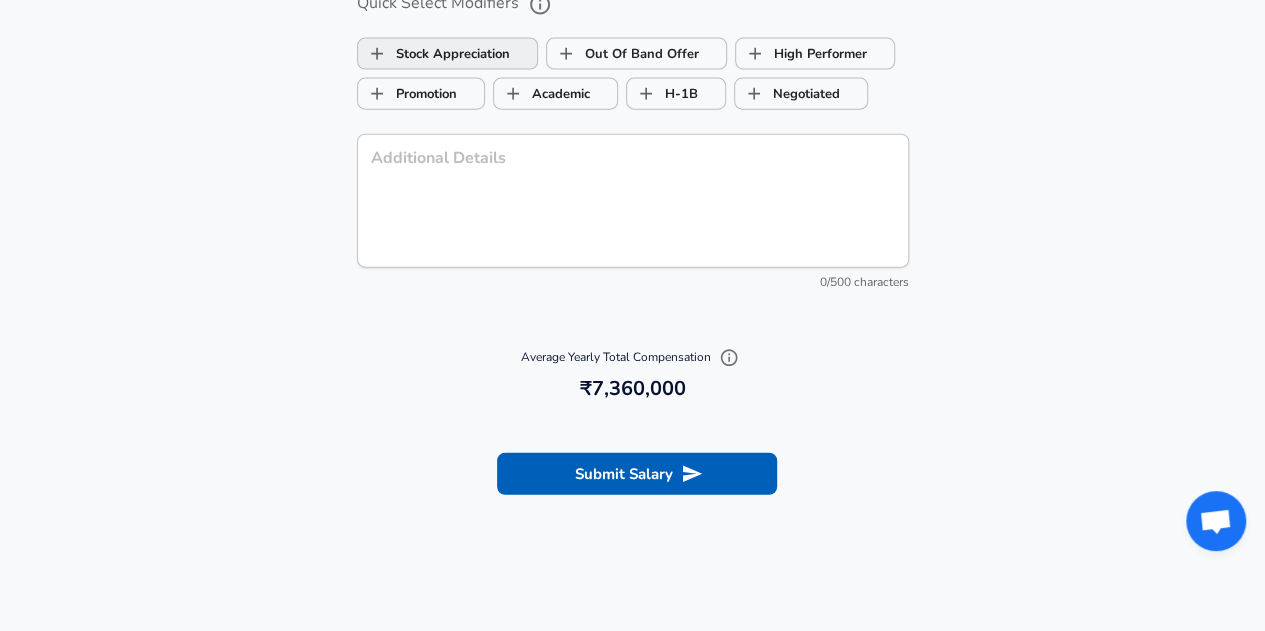type on "5,60,000" 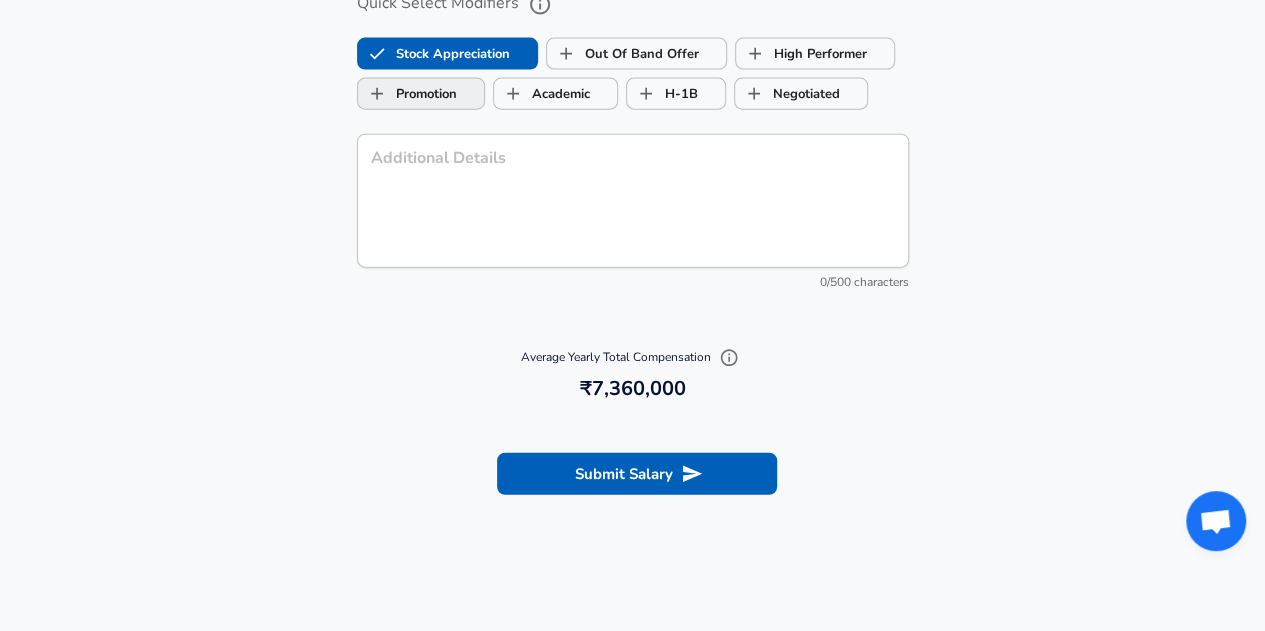 click on "Promotion" at bounding box center (407, 94) 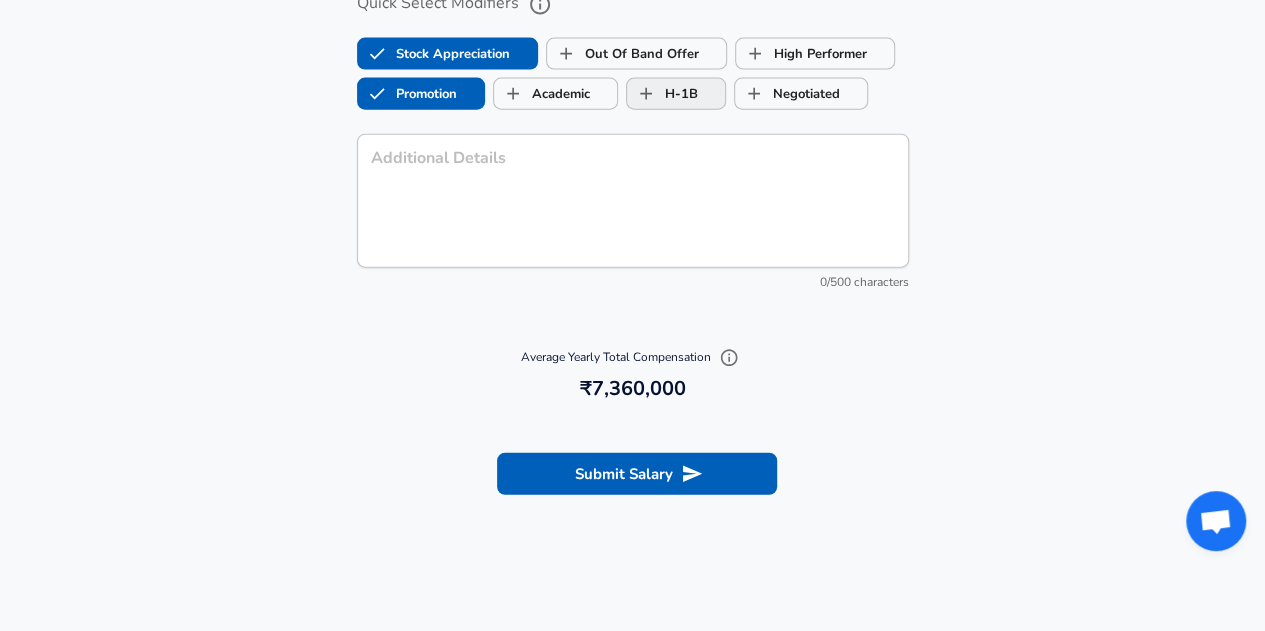 click on "H-1B" at bounding box center [676, 94] 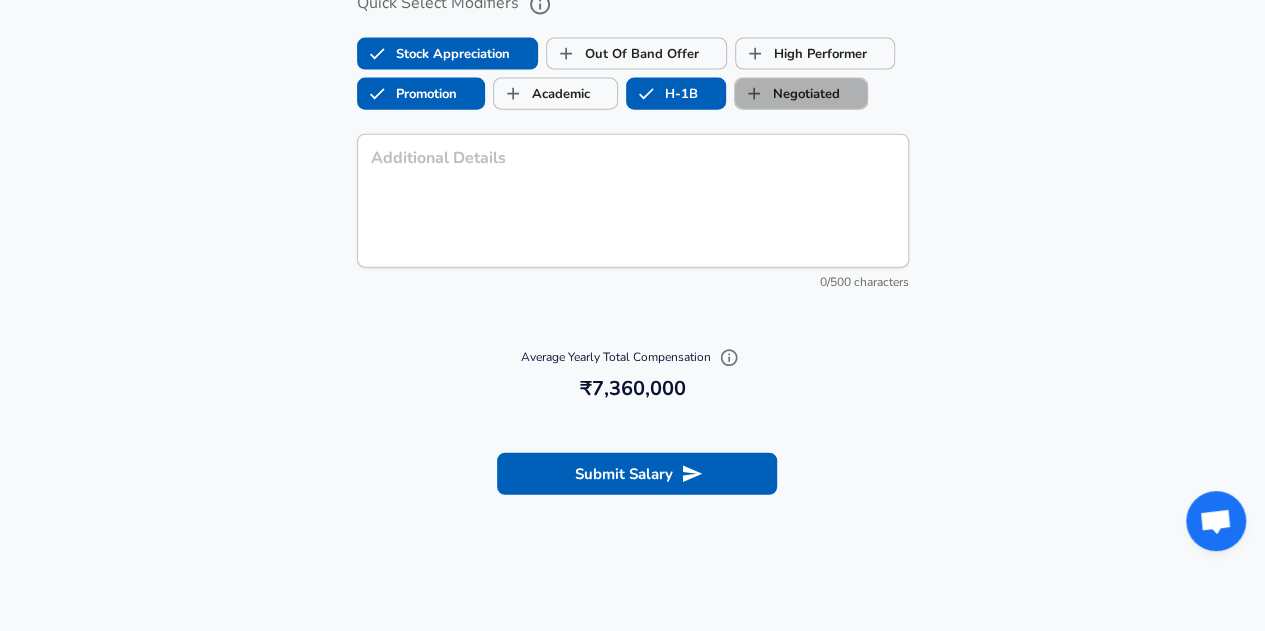 click on "Negotiated" at bounding box center (787, 94) 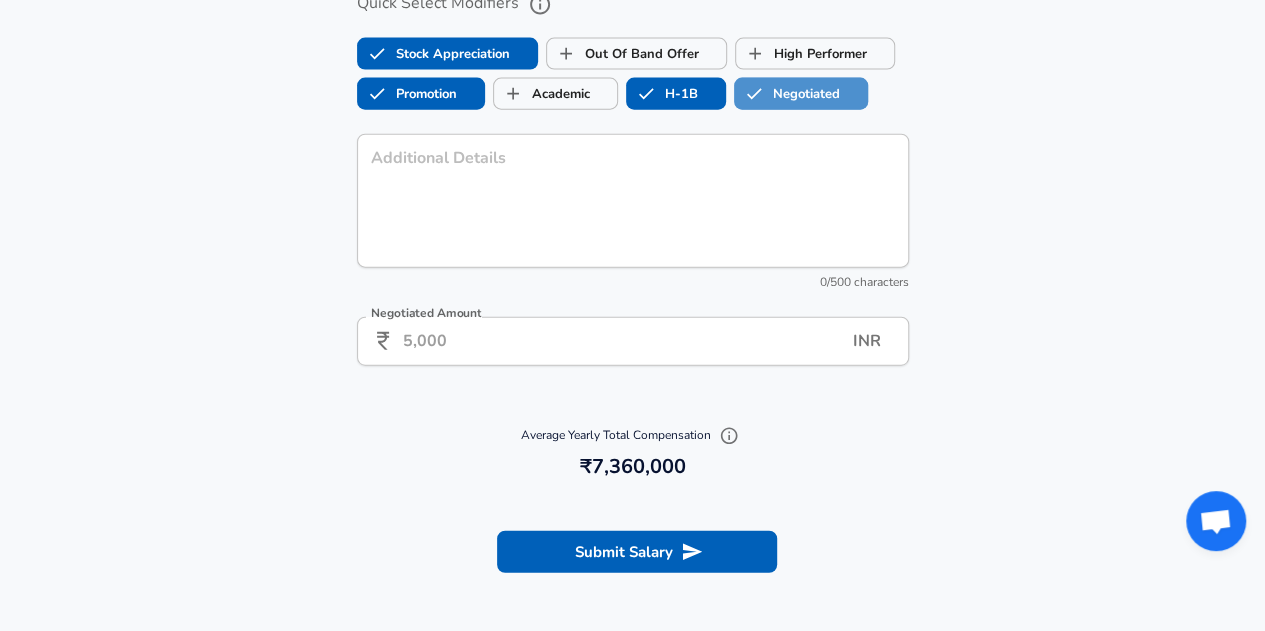 click on "Negotiated" at bounding box center (787, 94) 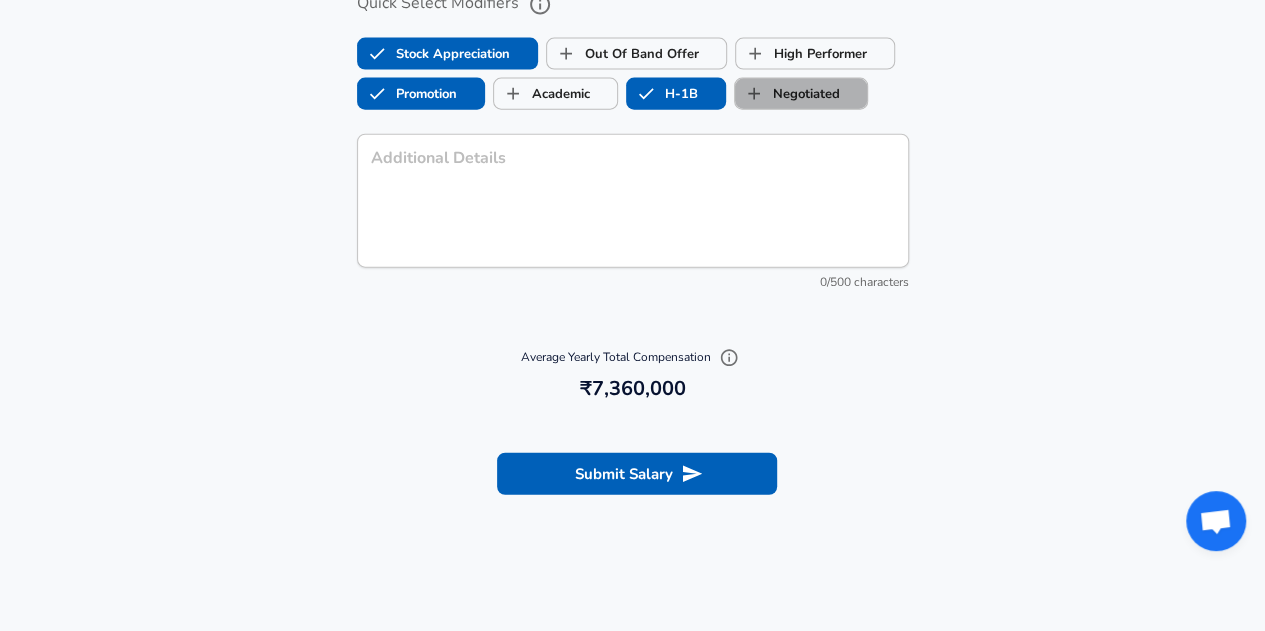 click on "Negotiated" at bounding box center [787, 94] 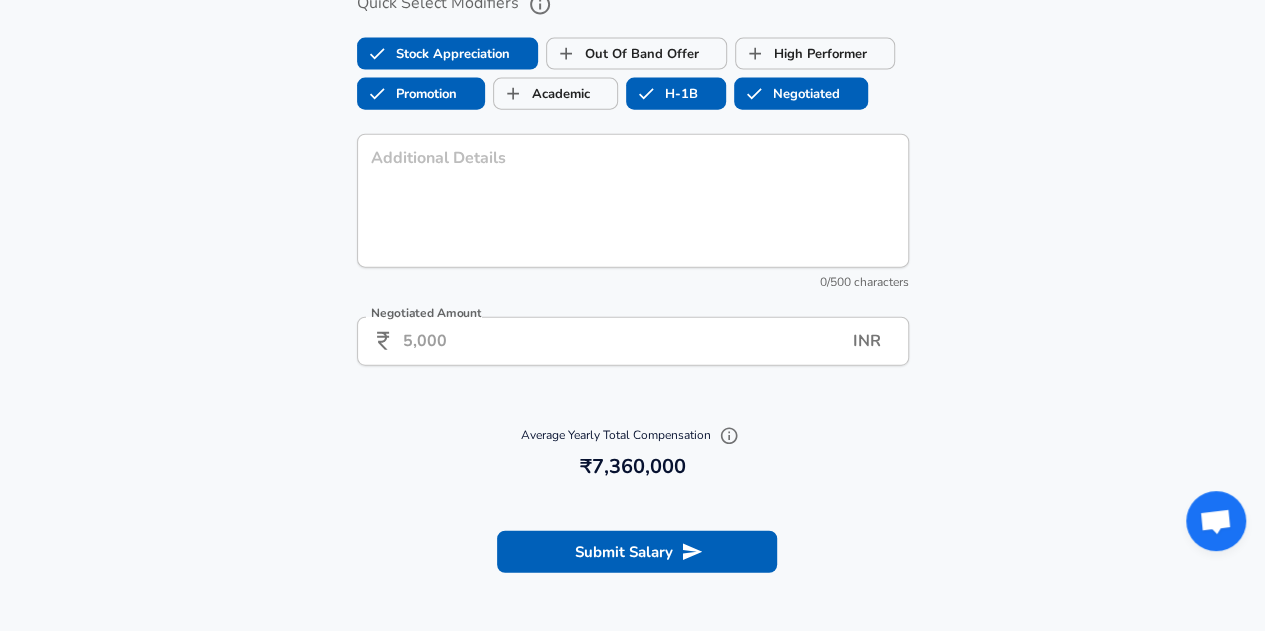 click on "Negotiated" at bounding box center (787, 94) 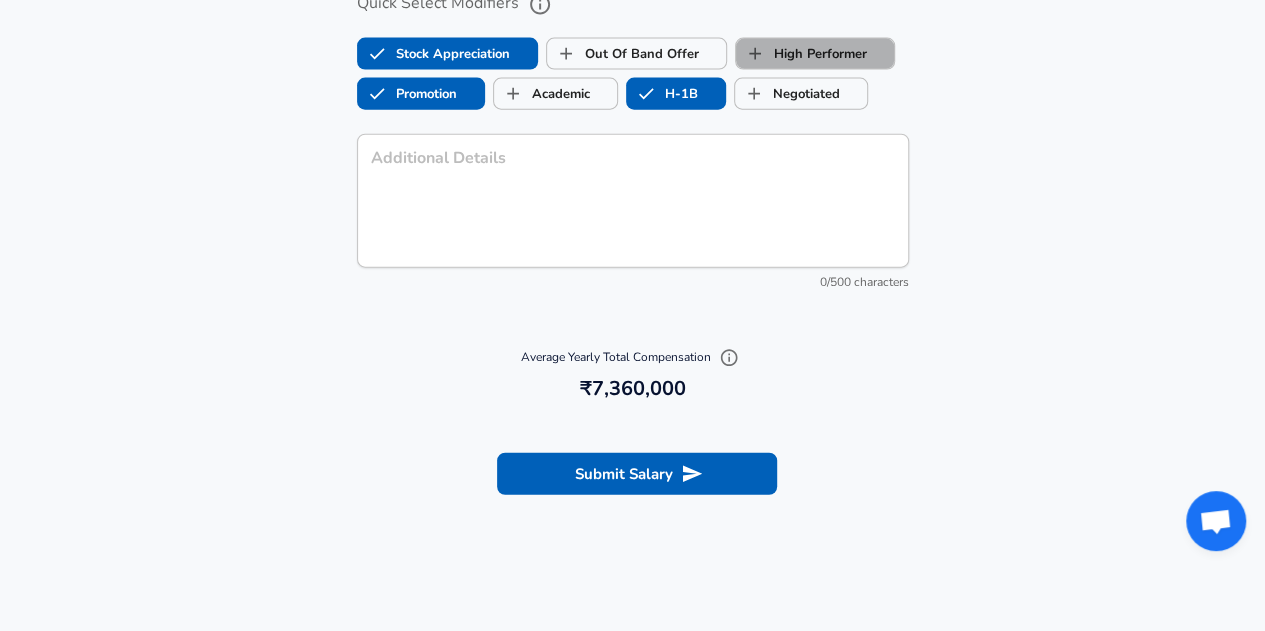 click on "High Performer" at bounding box center (801, 54) 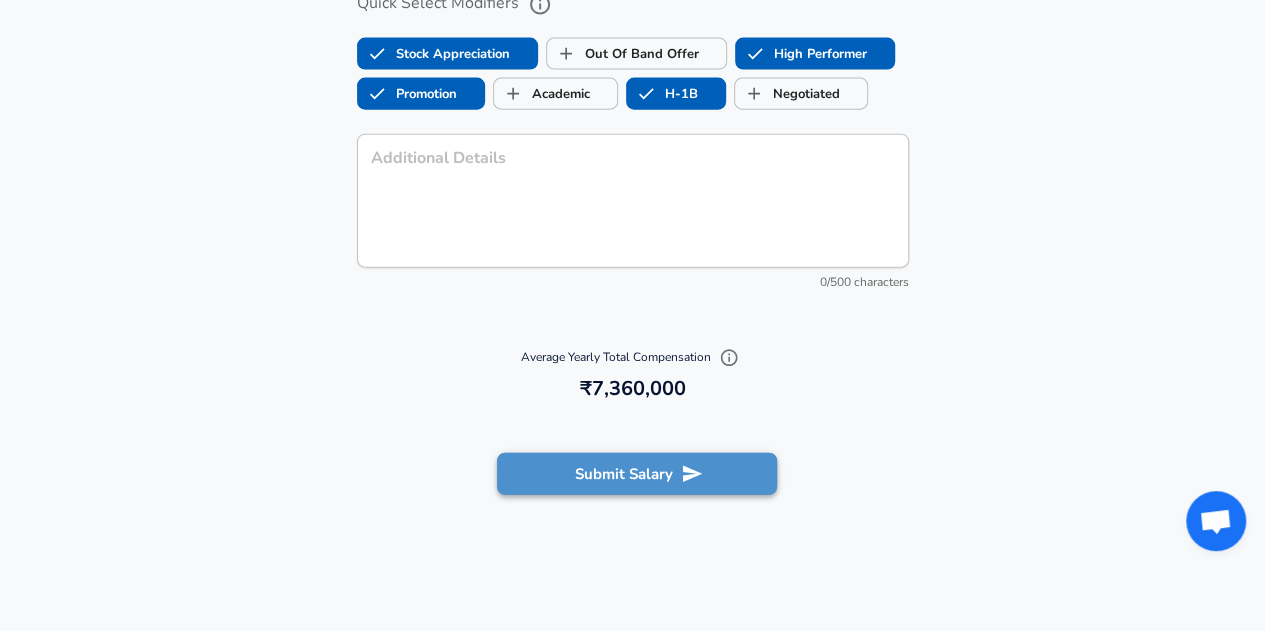 click on "Submit Salary" at bounding box center (637, 474) 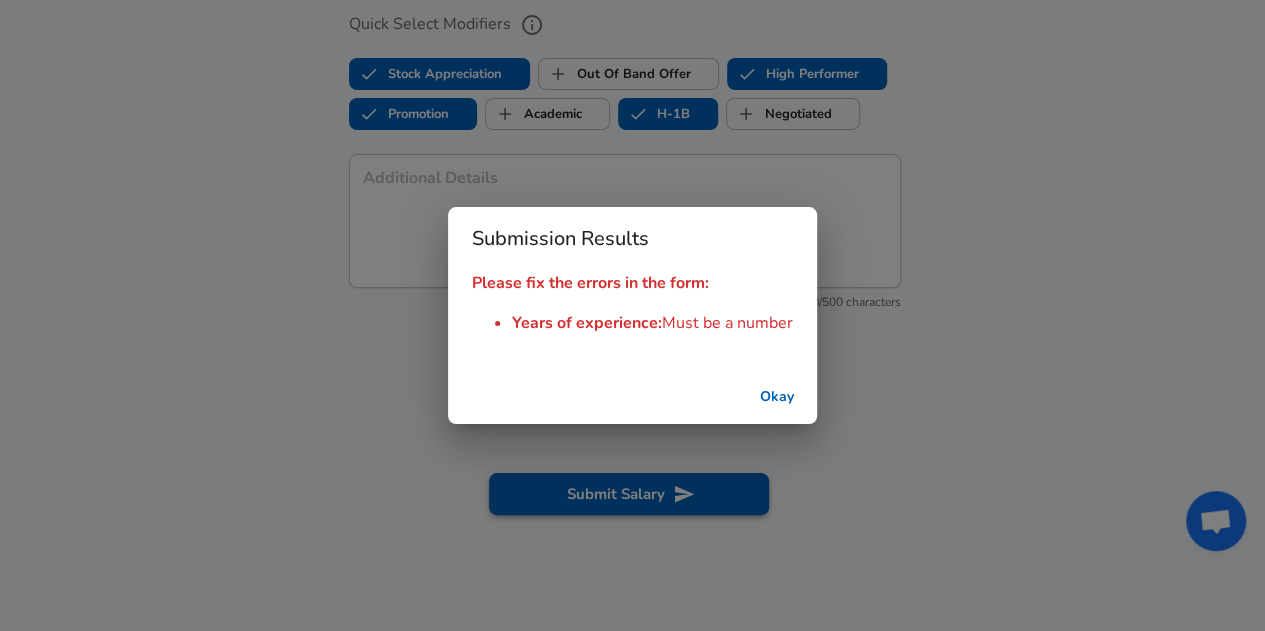 scroll, scrollTop: 2290, scrollLeft: 0, axis: vertical 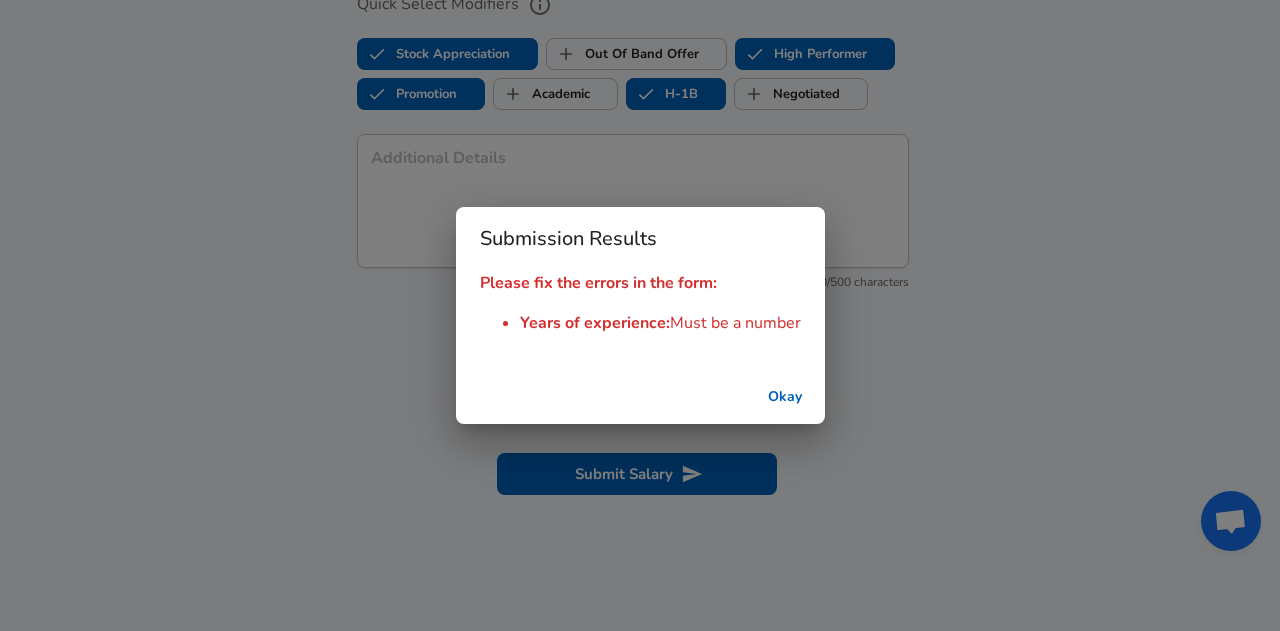 click on "Okay" at bounding box center (785, 397) 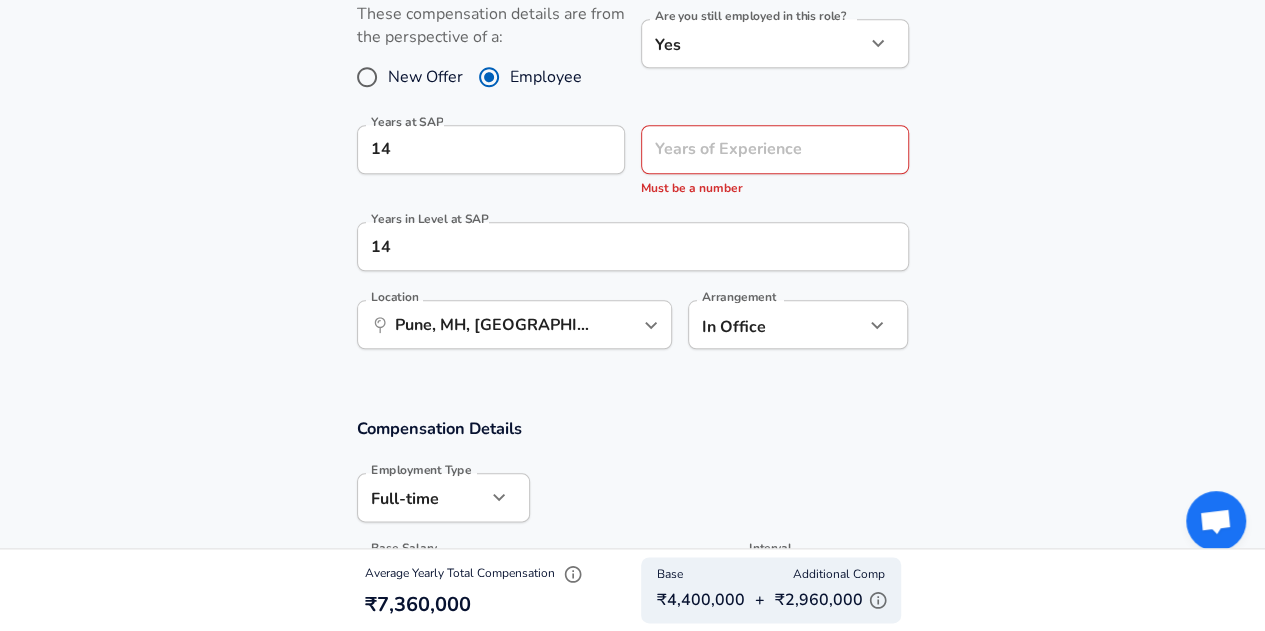 scroll, scrollTop: 899, scrollLeft: 0, axis: vertical 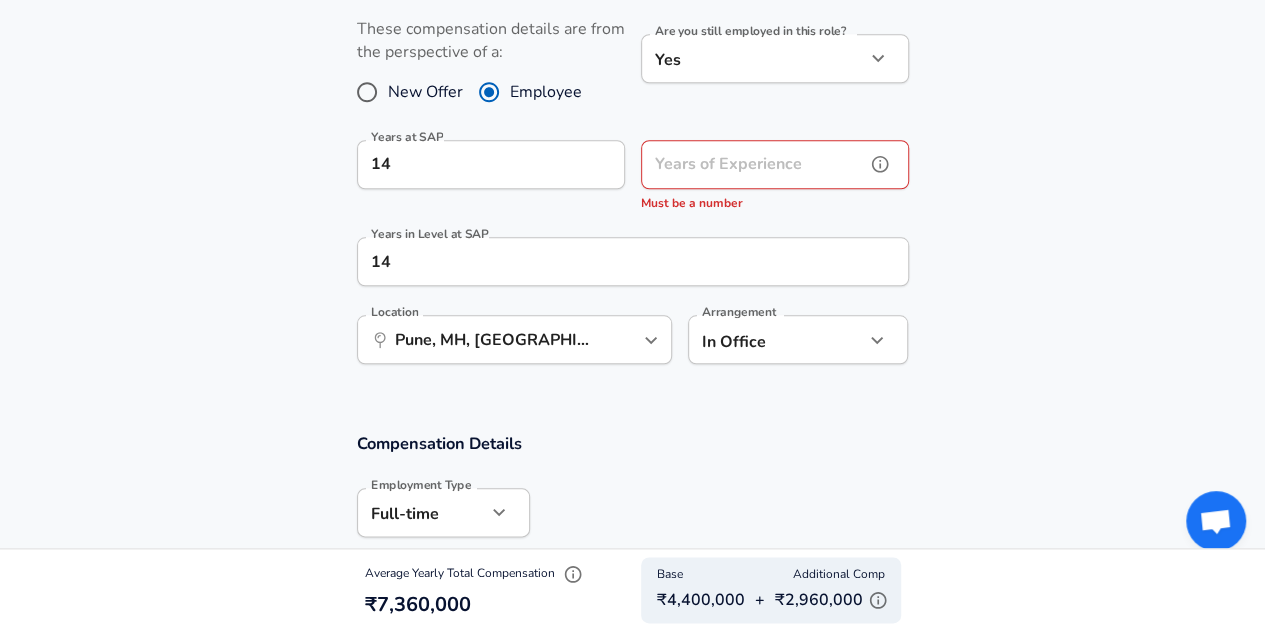 click on "Years of Experience" at bounding box center [753, 164] 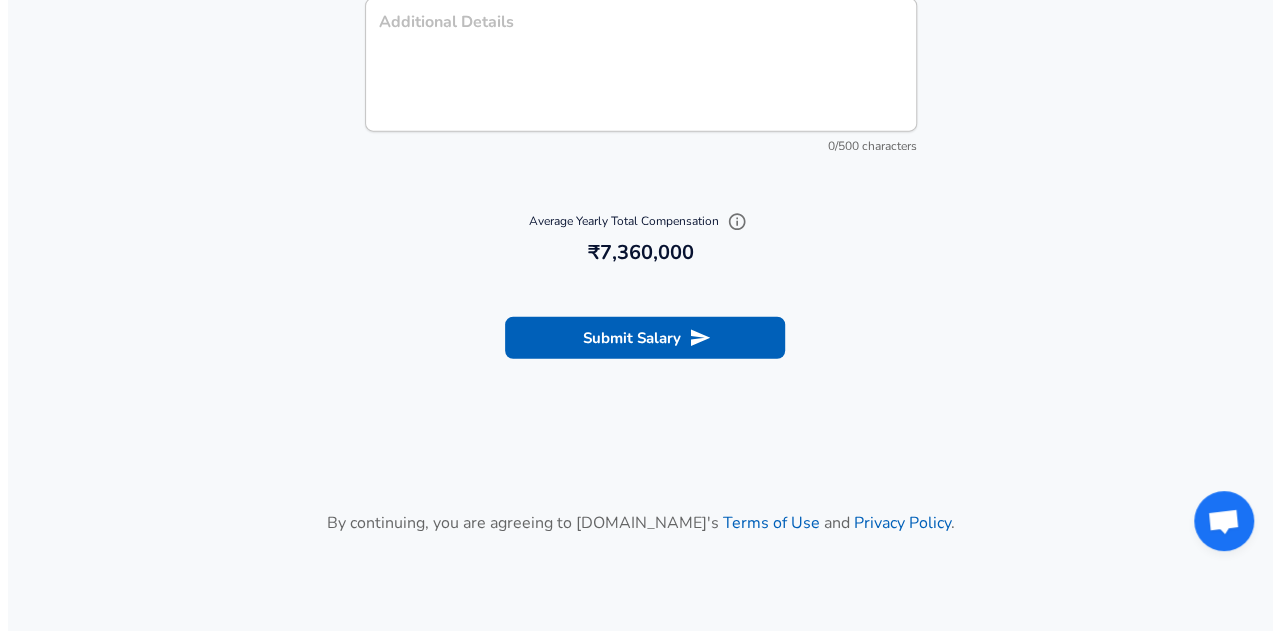 scroll, scrollTop: 2427, scrollLeft: 0, axis: vertical 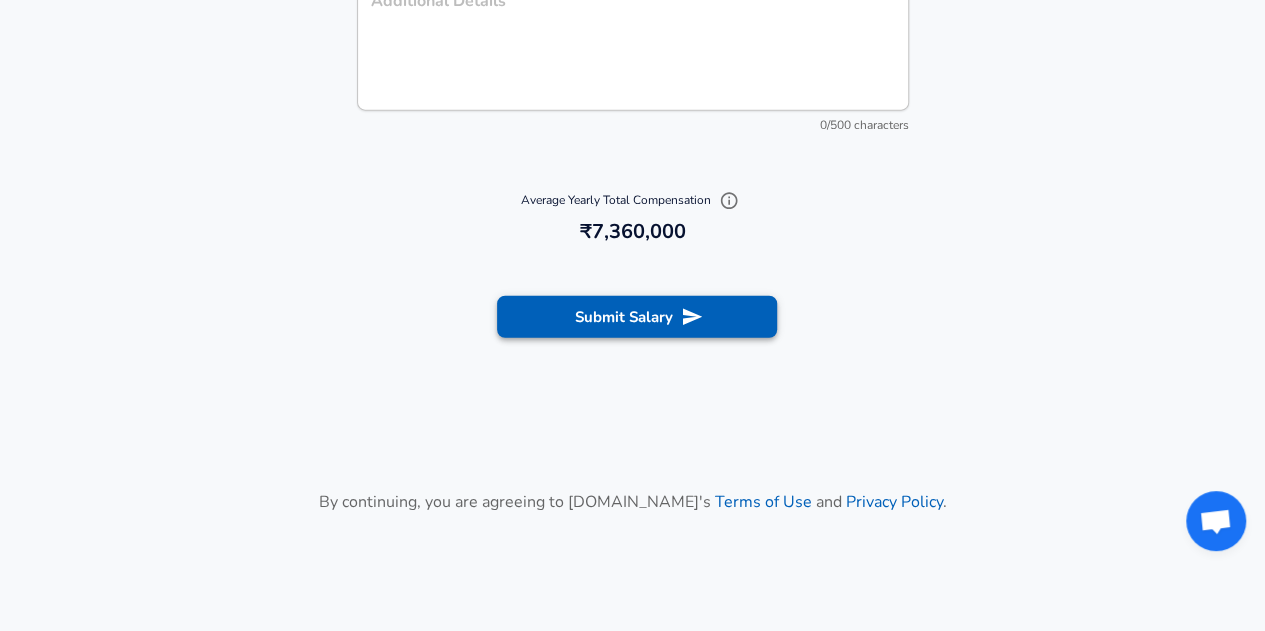 type on "14" 